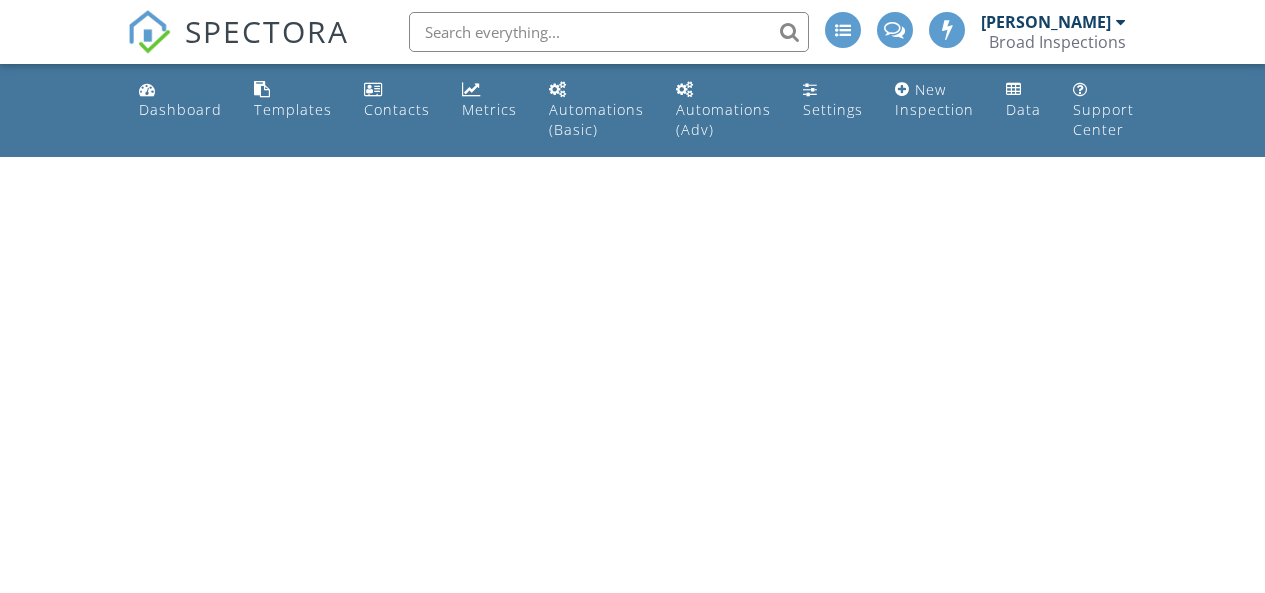 scroll, scrollTop: 0, scrollLeft: 0, axis: both 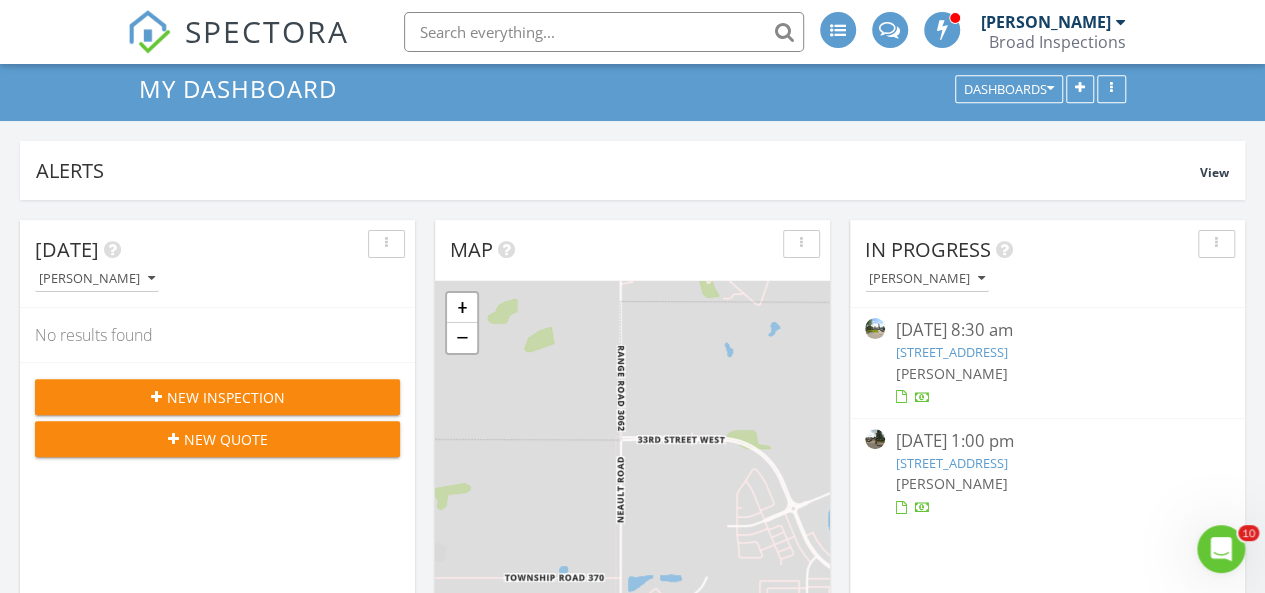 click on "[STREET_ADDRESS]" at bounding box center (951, 463) 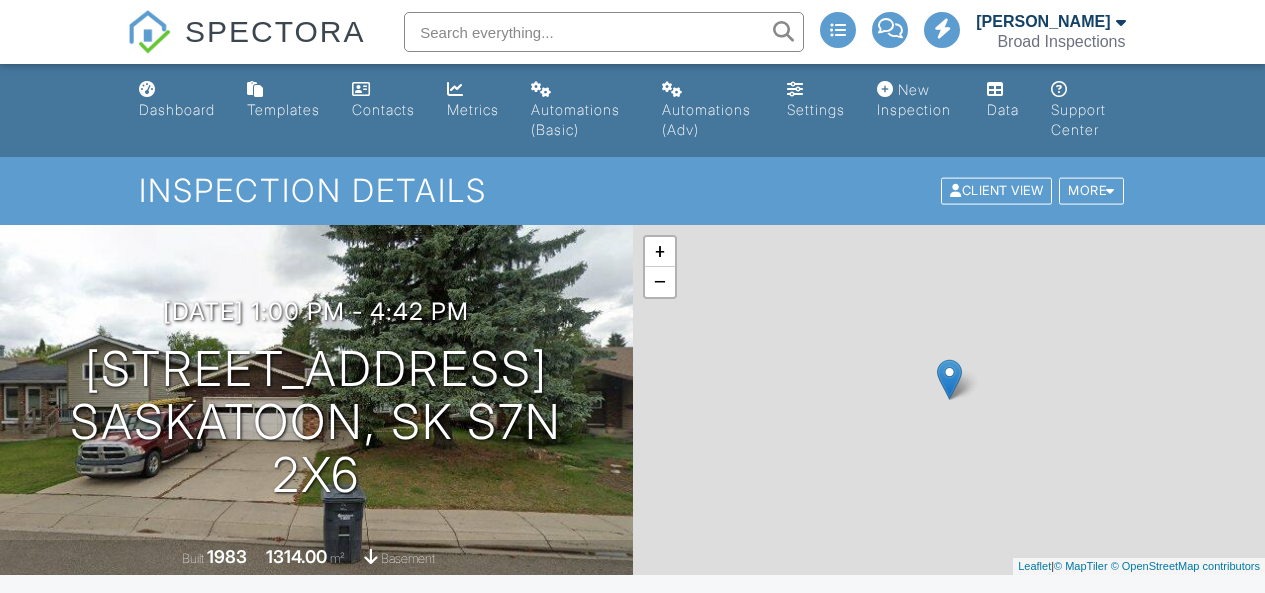 scroll, scrollTop: 0, scrollLeft: 0, axis: both 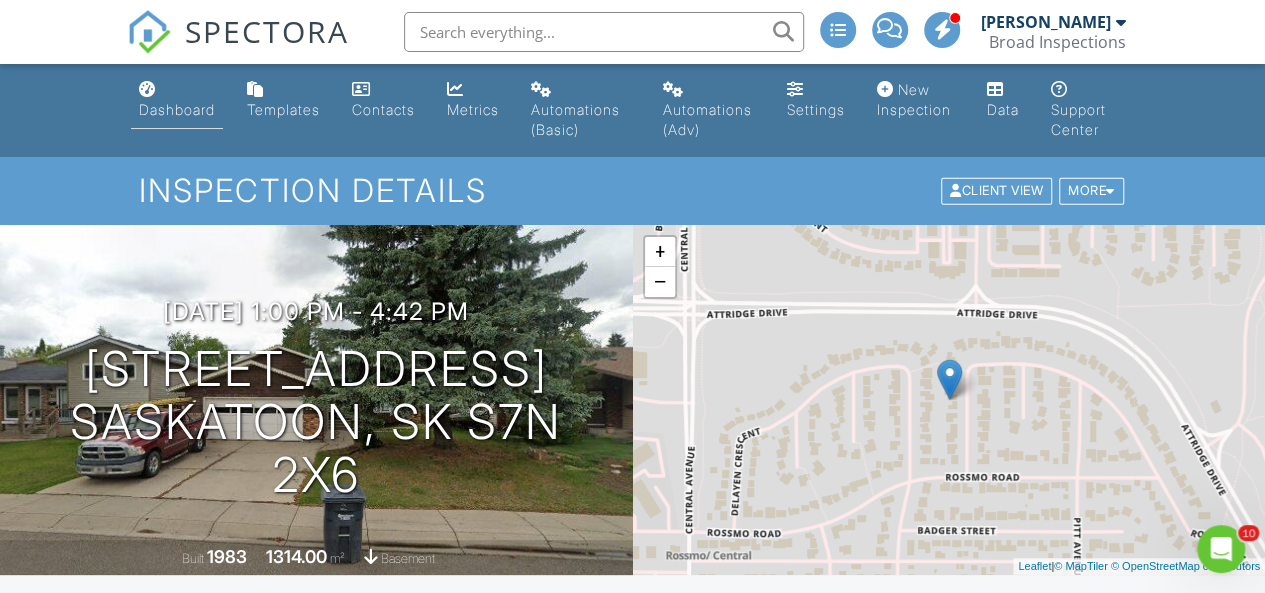 click on "Dashboard" at bounding box center [177, 100] 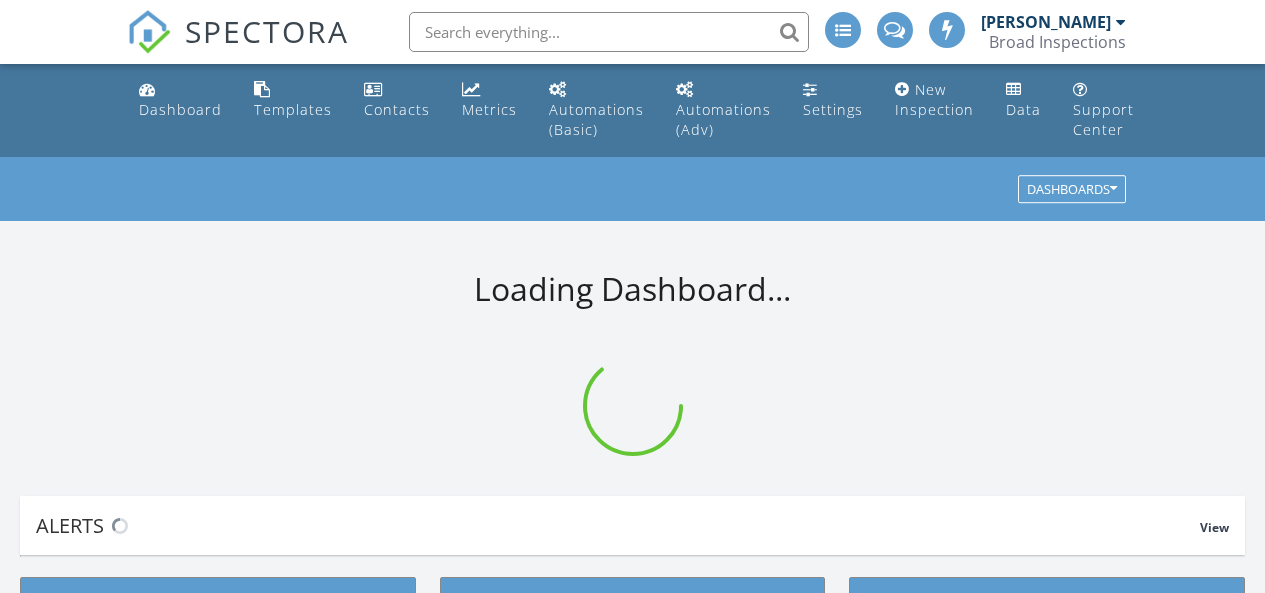 scroll, scrollTop: 0, scrollLeft: 0, axis: both 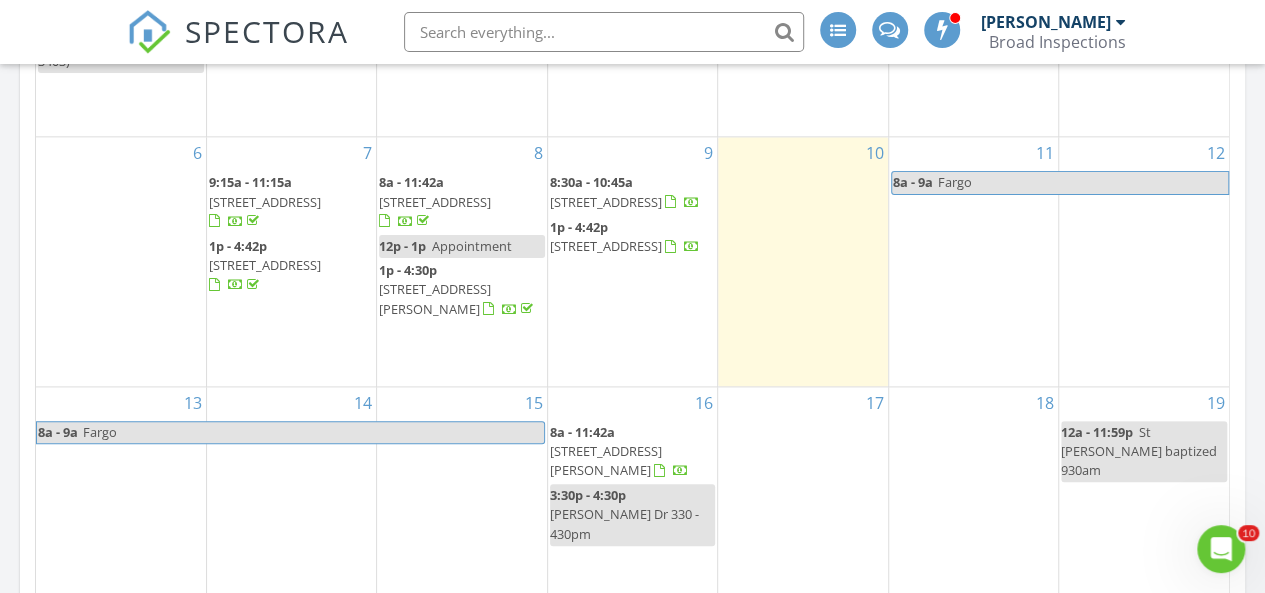 click on "10" at bounding box center (802, 261) 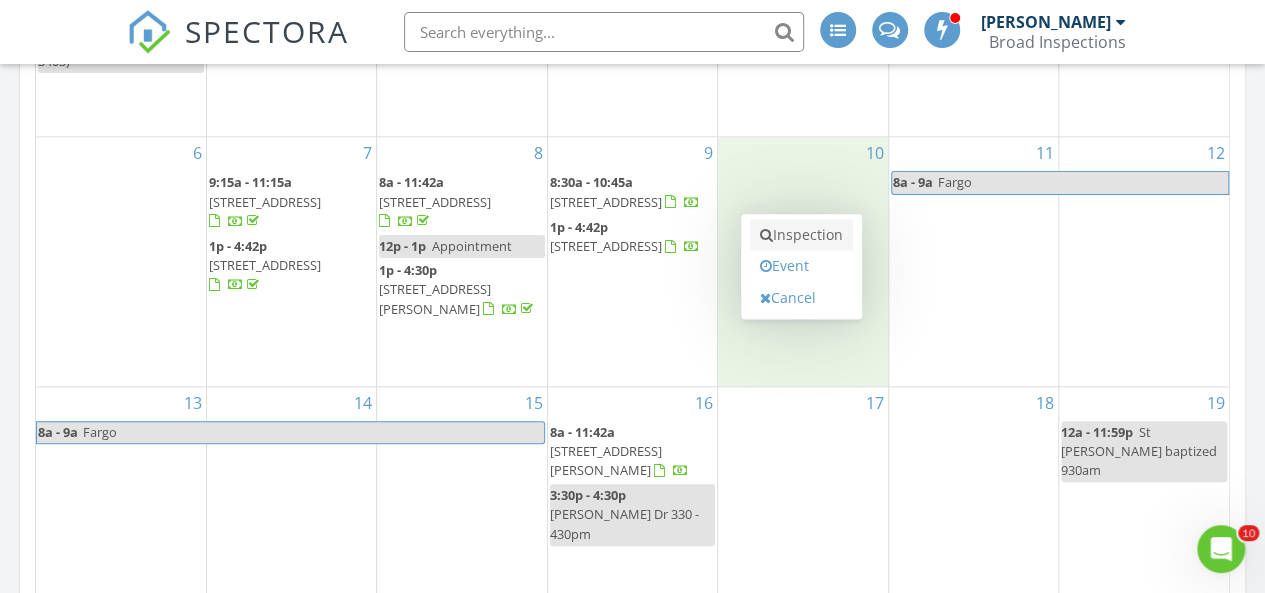 click on "Inspection" at bounding box center [801, 235] 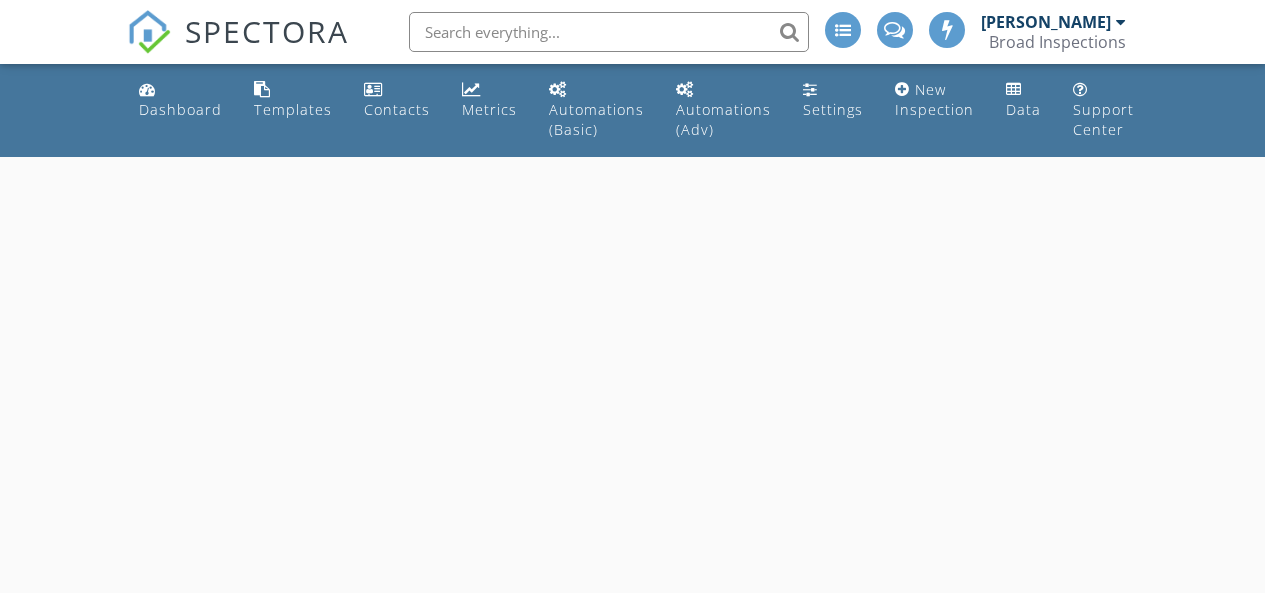 scroll, scrollTop: 0, scrollLeft: 0, axis: both 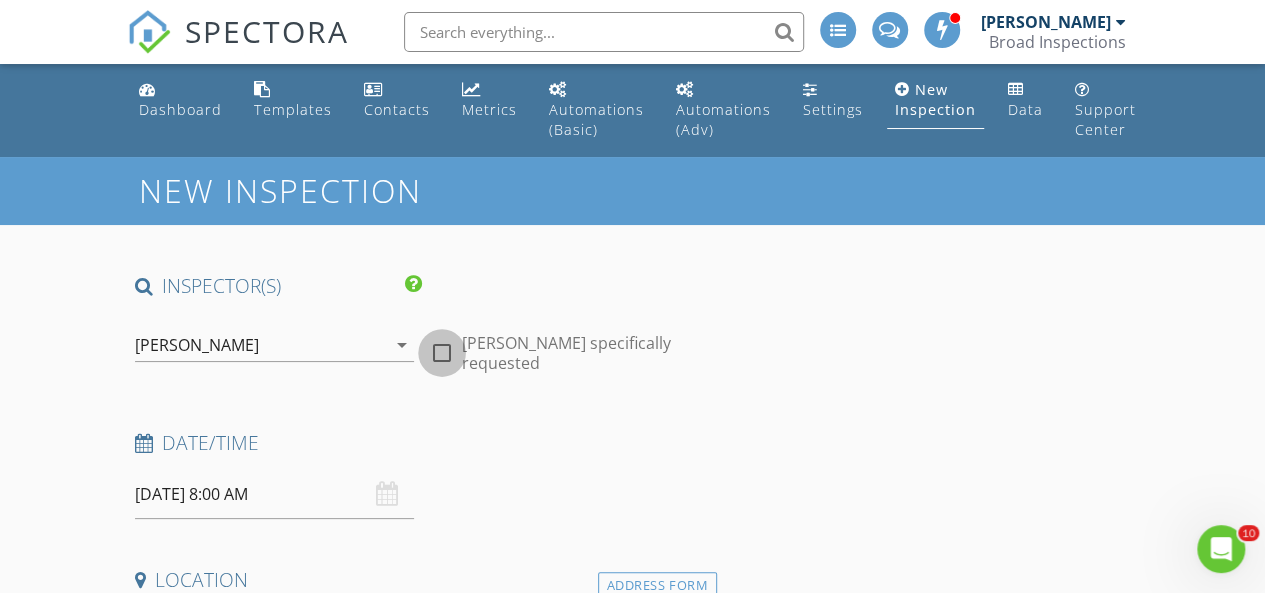 click at bounding box center (442, 353) 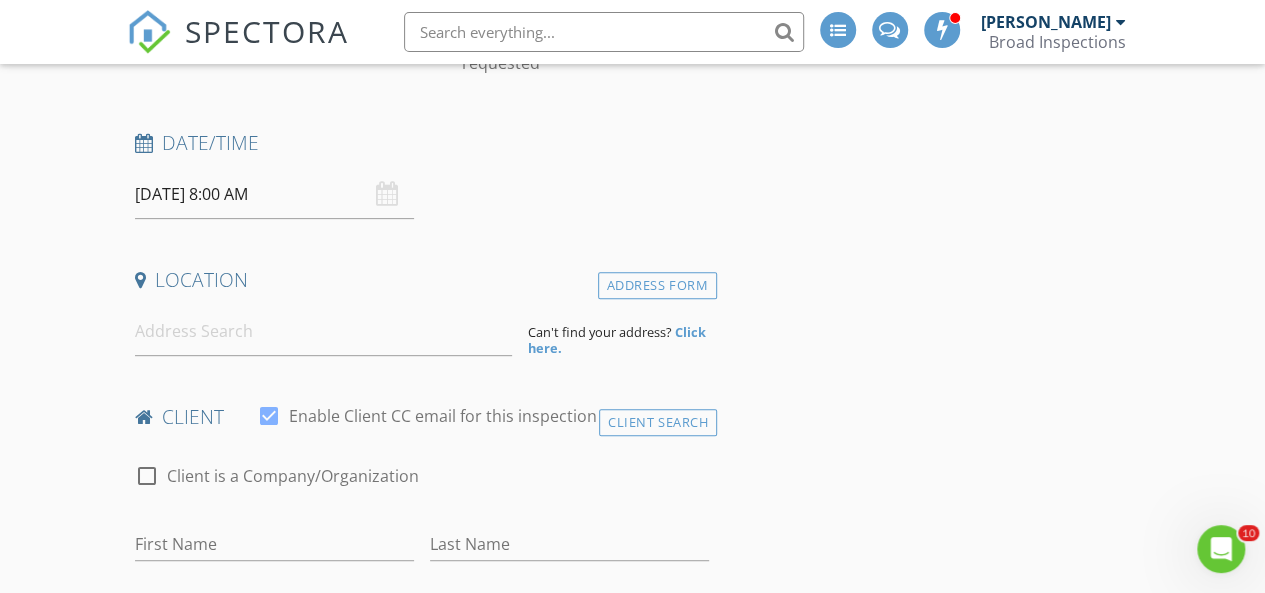 scroll, scrollTop: 400, scrollLeft: 0, axis: vertical 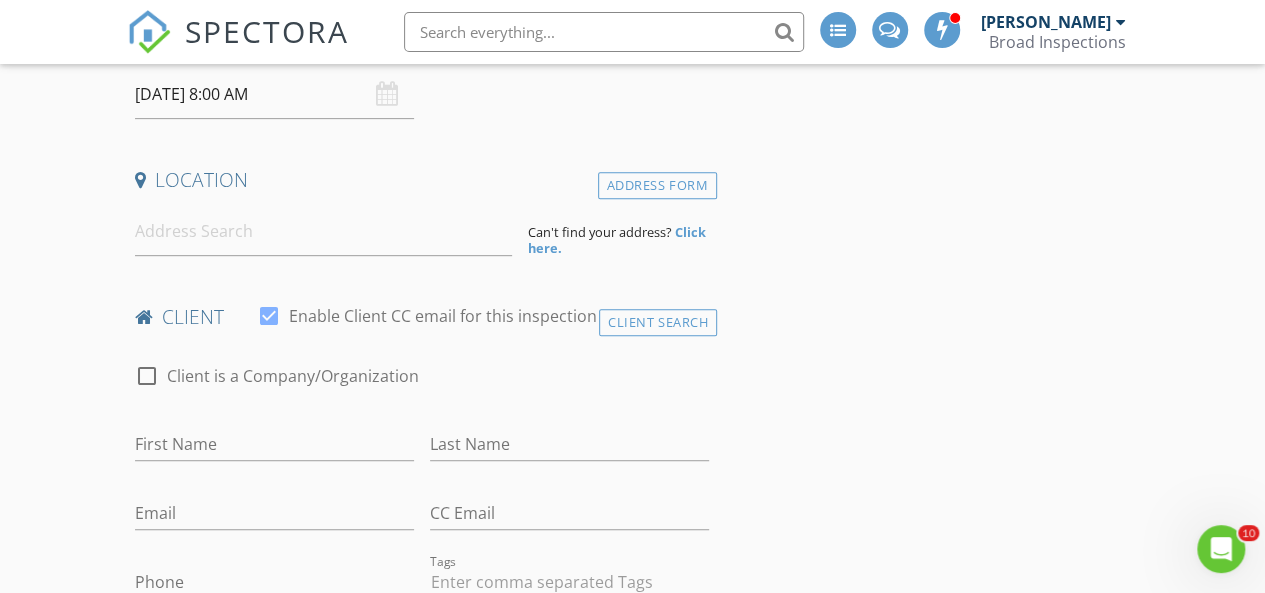 click on "[DATE] 8:00 AM" at bounding box center (274, 94) 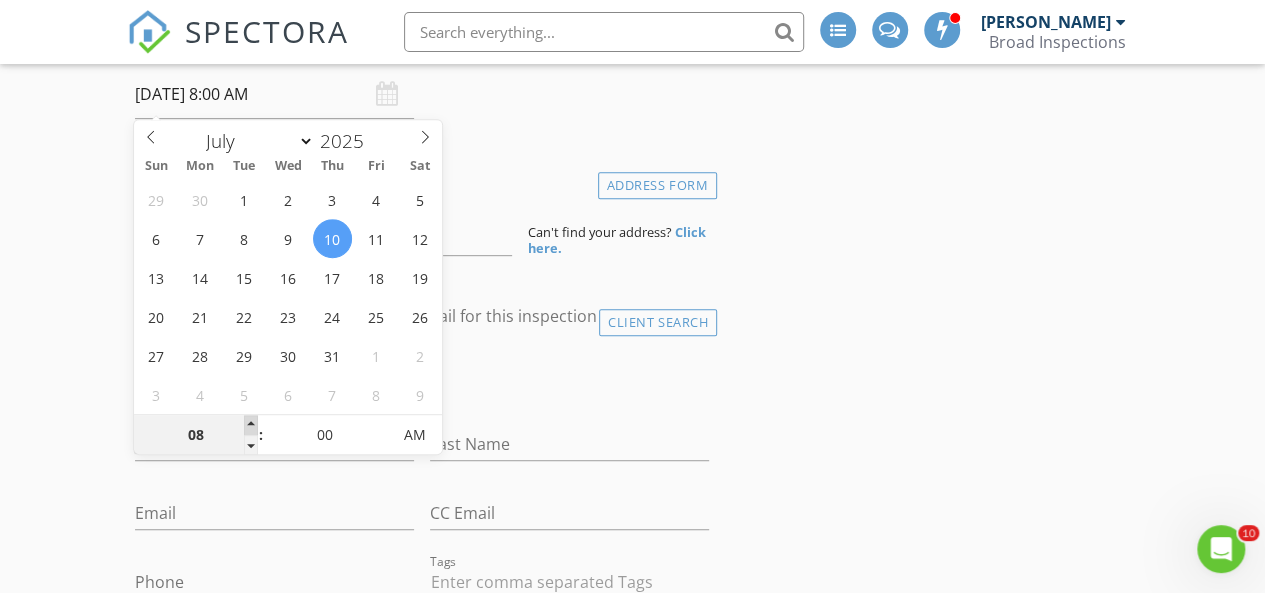 type on "09" 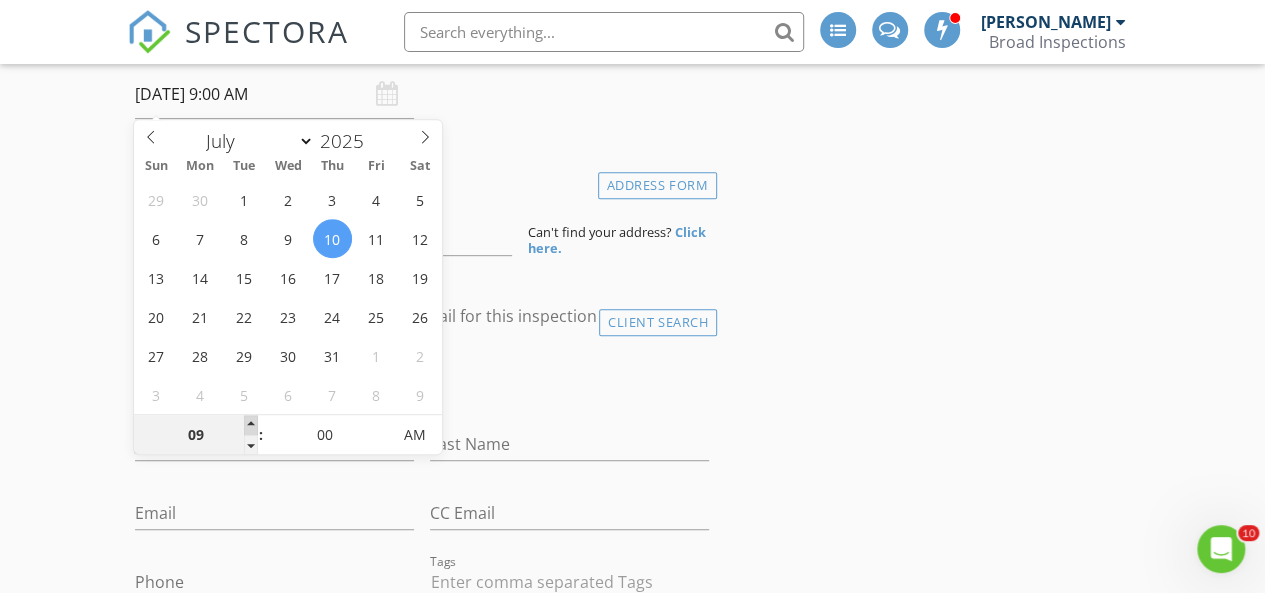 click at bounding box center (251, 425) 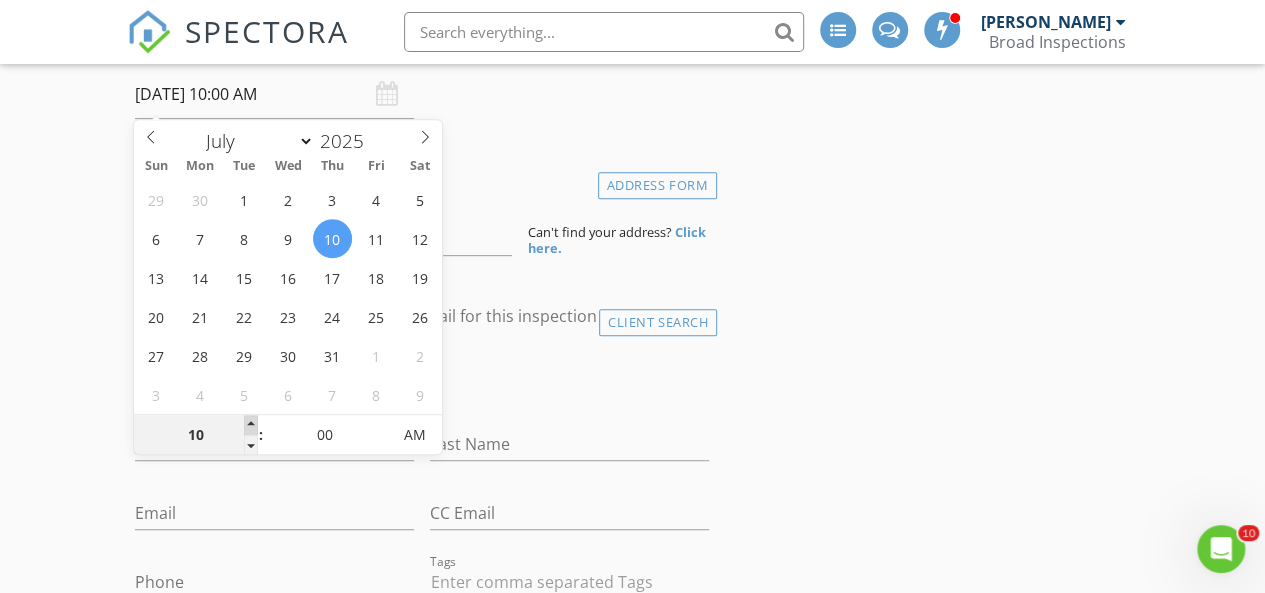 click at bounding box center [251, 425] 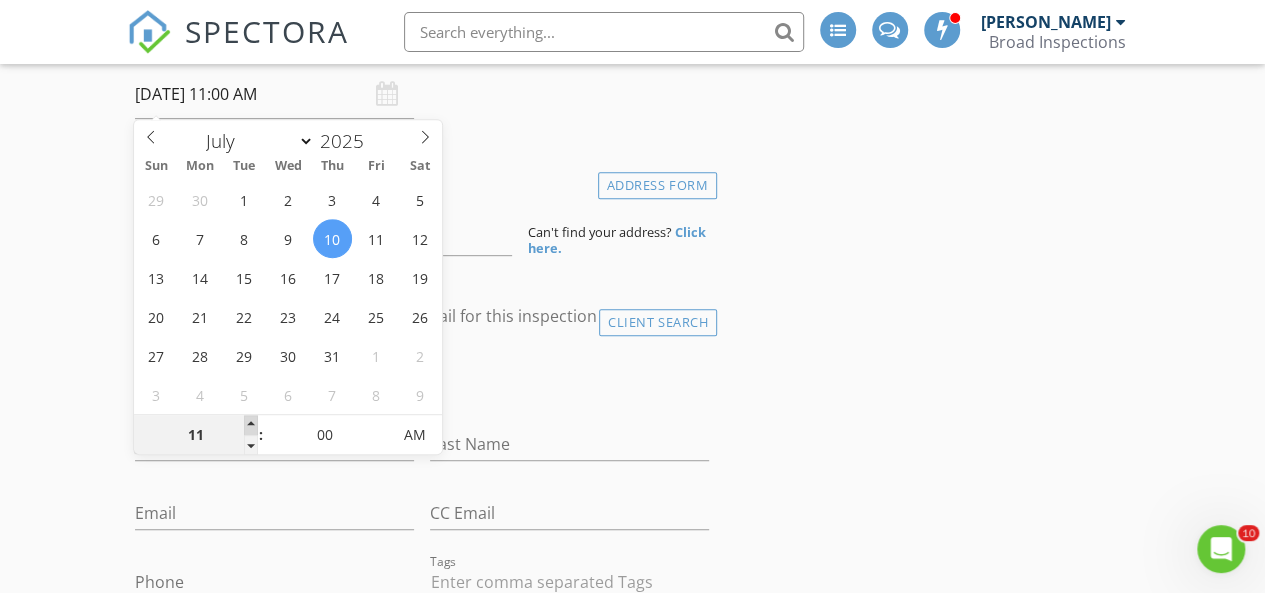 click at bounding box center (251, 425) 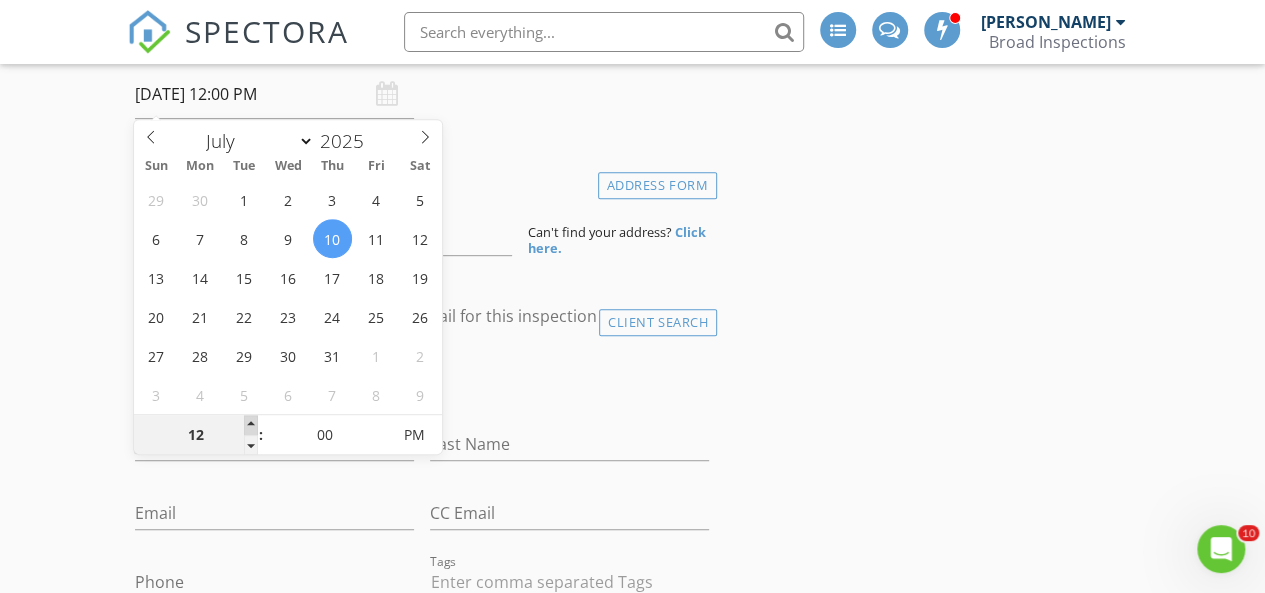 click at bounding box center [251, 425] 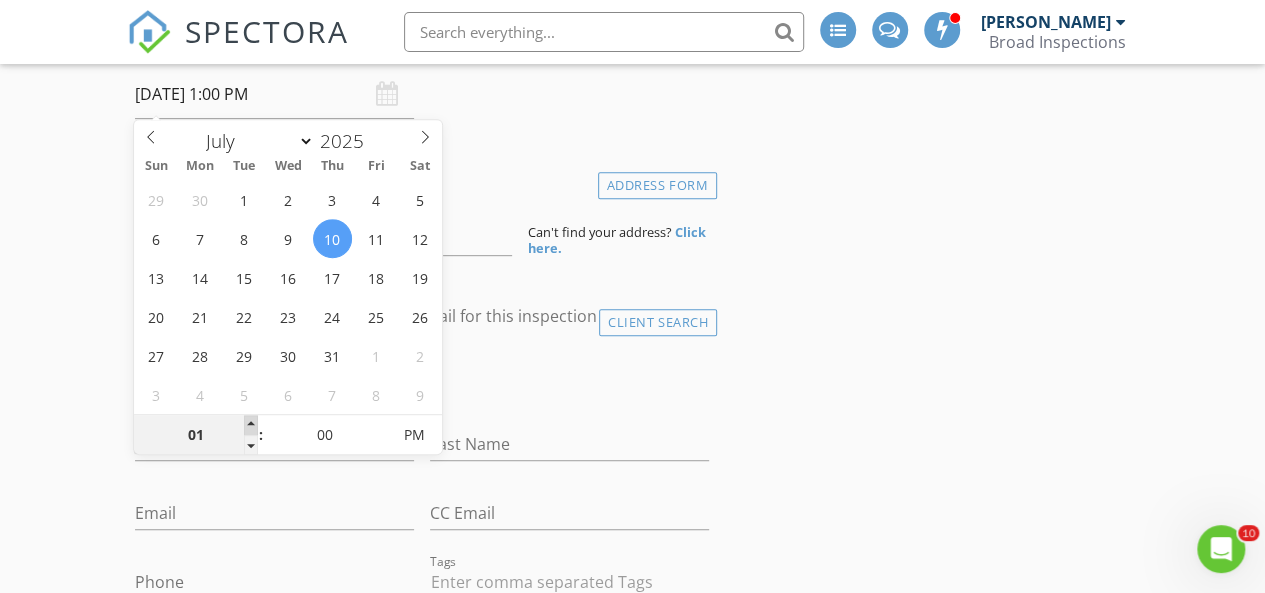 click at bounding box center [251, 425] 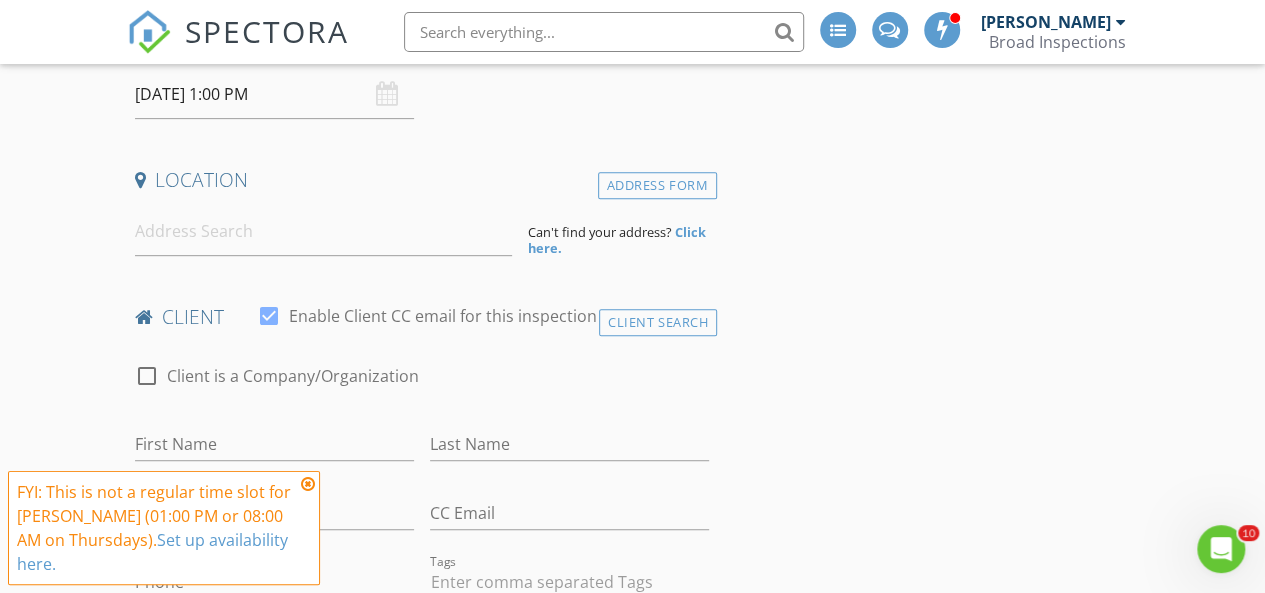 click on "check_box_outline_blank Client is a Company/Organization" at bounding box center (422, 386) 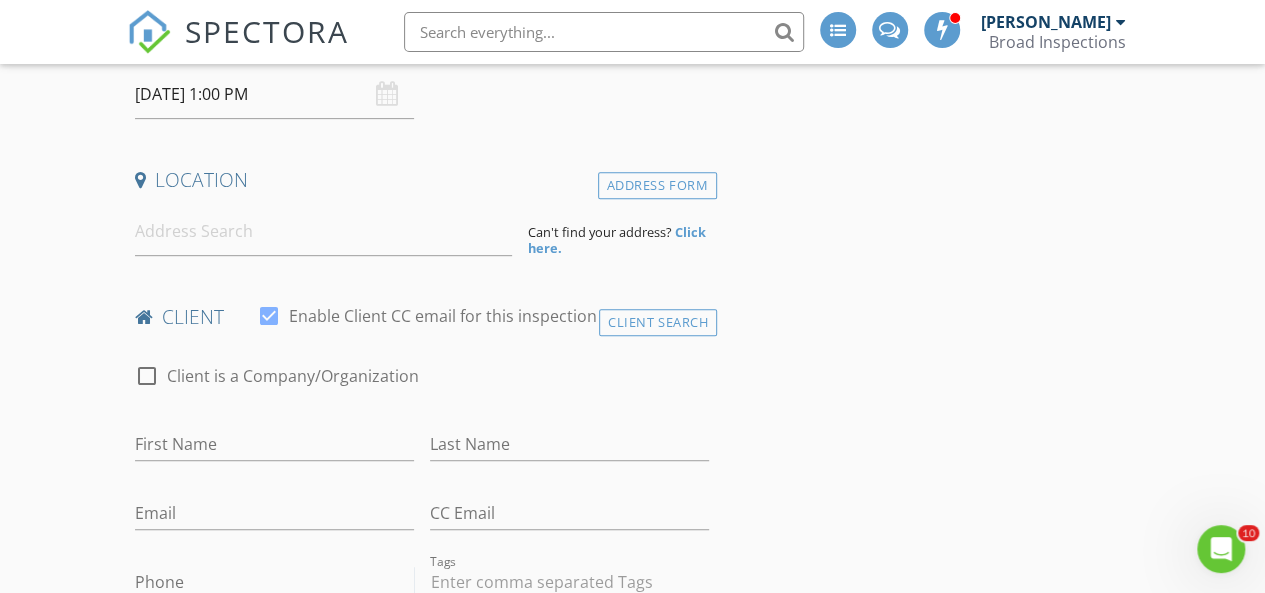 click on "Phone" at bounding box center [274, 582] 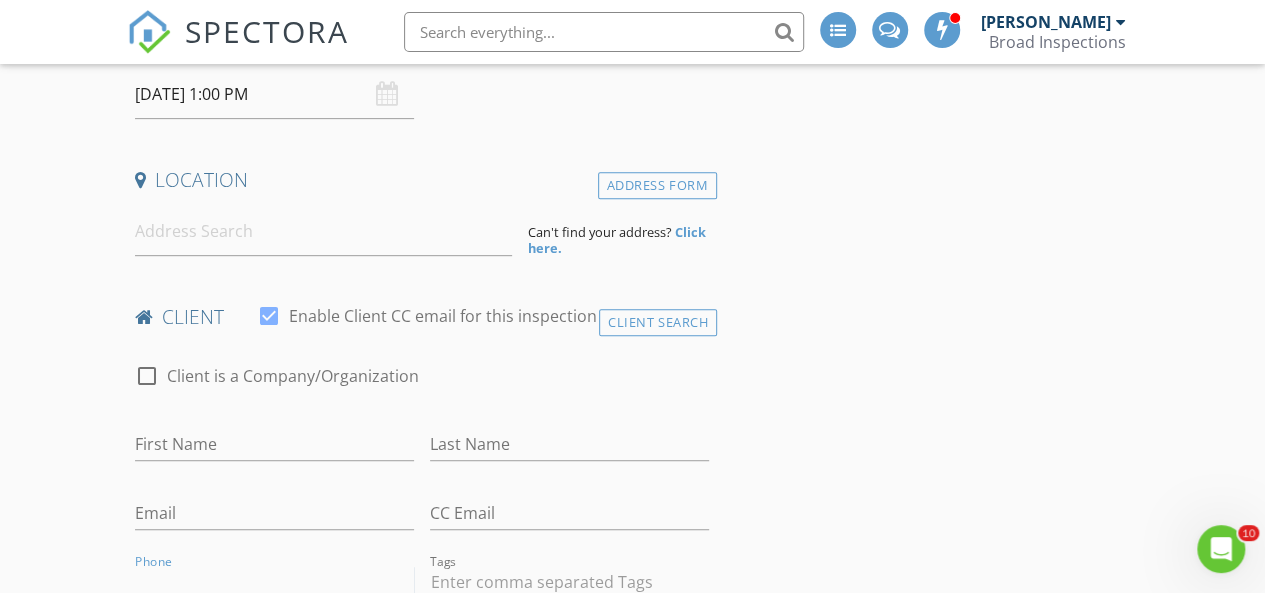 paste on "306-230-9525" 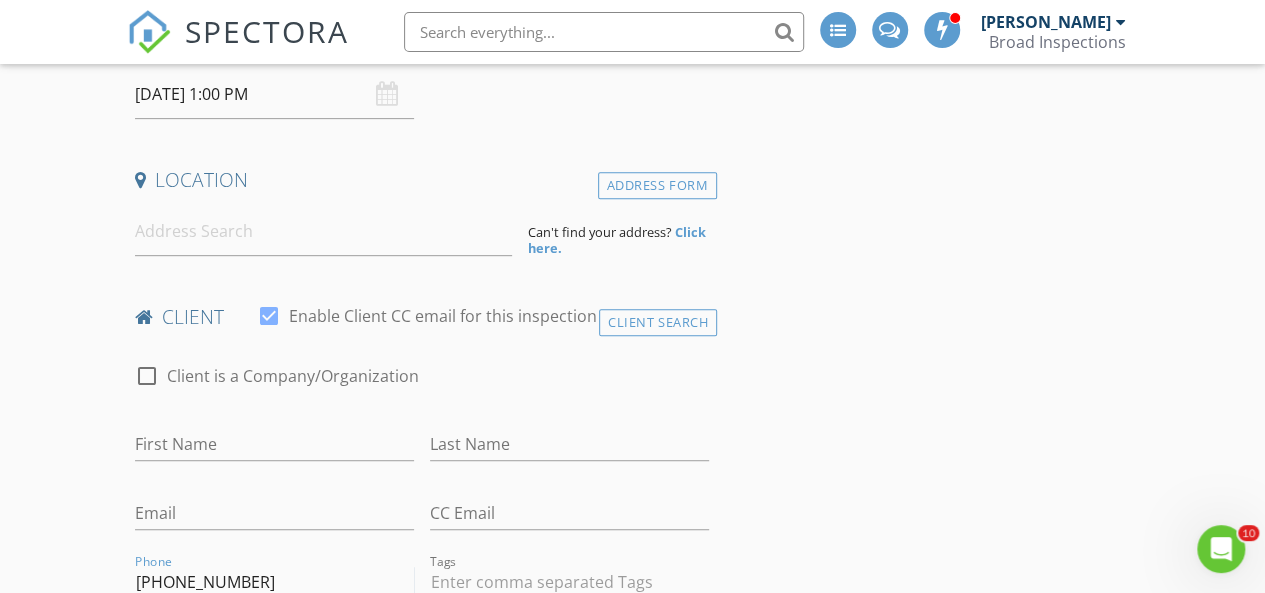 type on "306-230-9525" 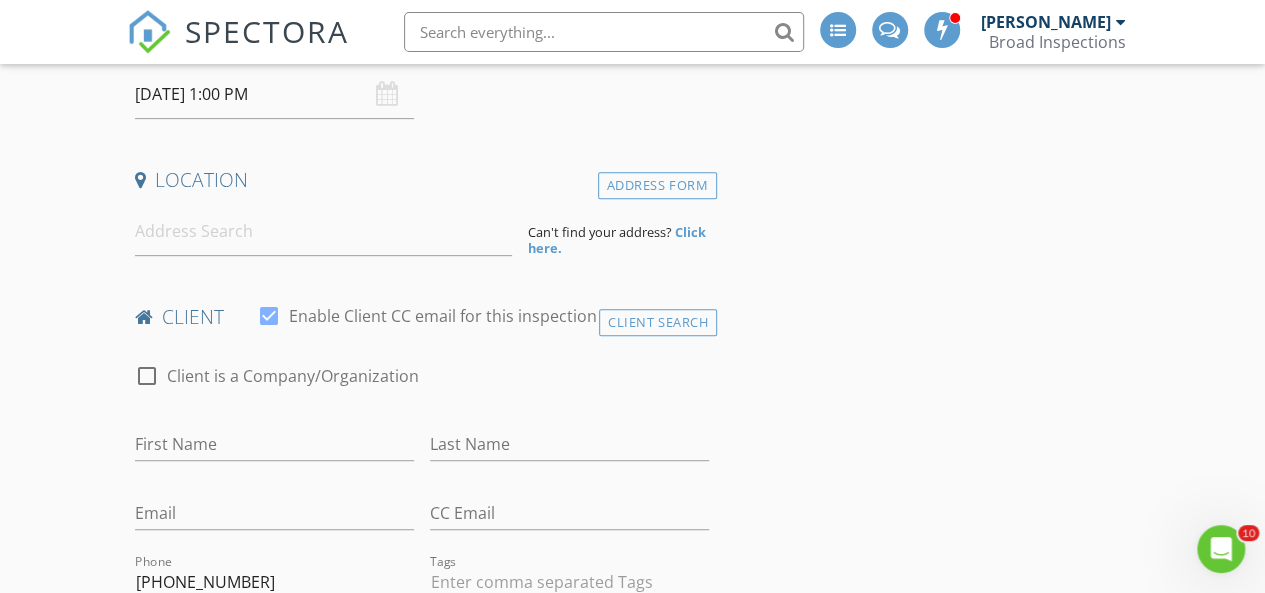 click on "Email" at bounding box center (274, 517) 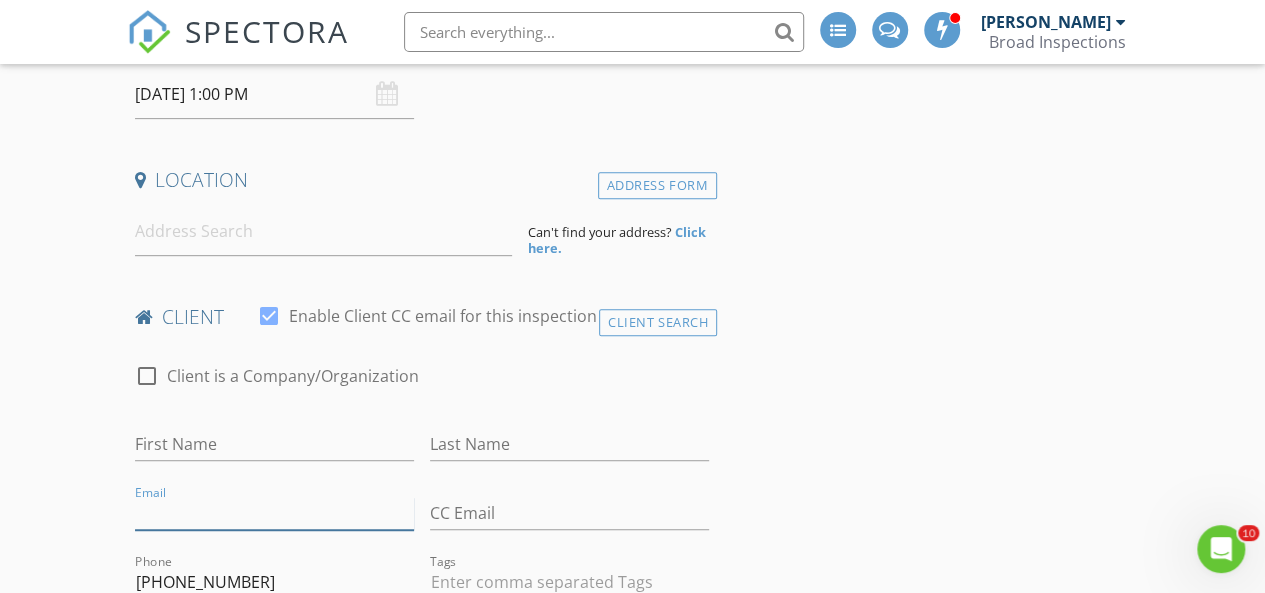 click on "Email" at bounding box center (274, 513) 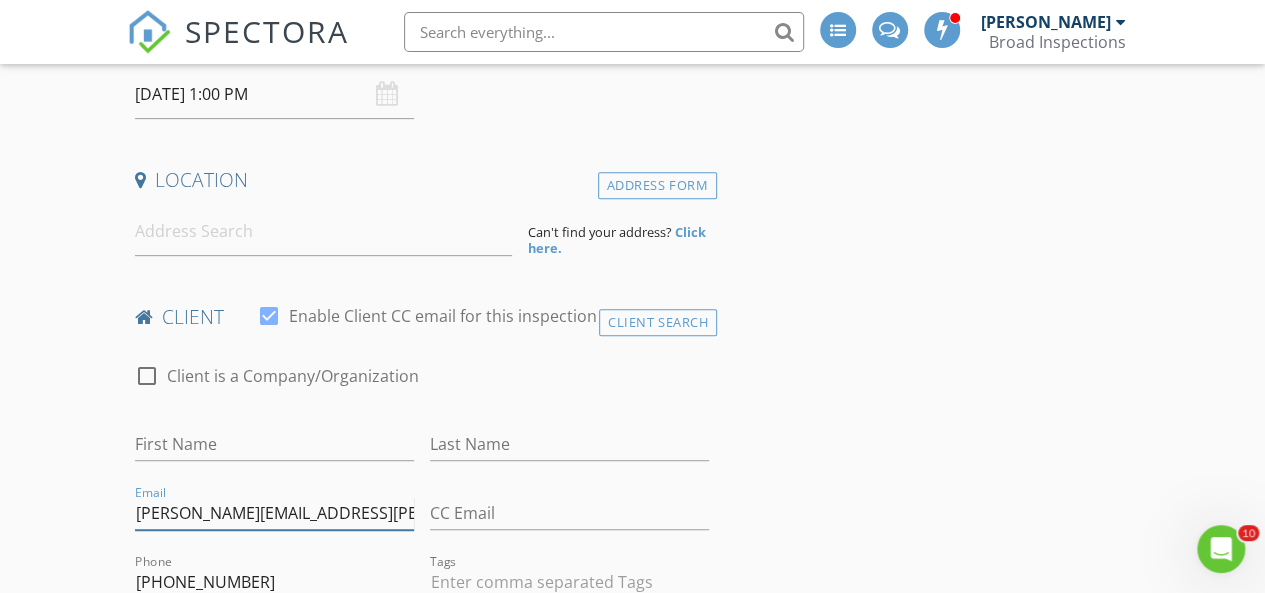 type on "clayton.surine@gmail.com" 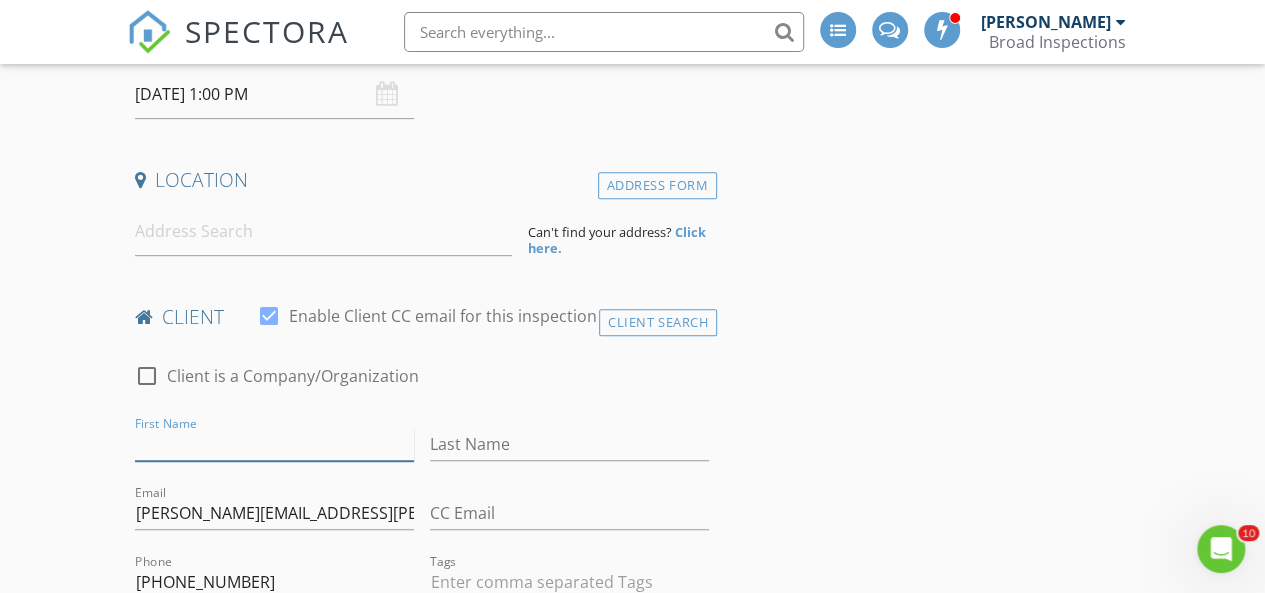 click on "First Name" at bounding box center [274, 444] 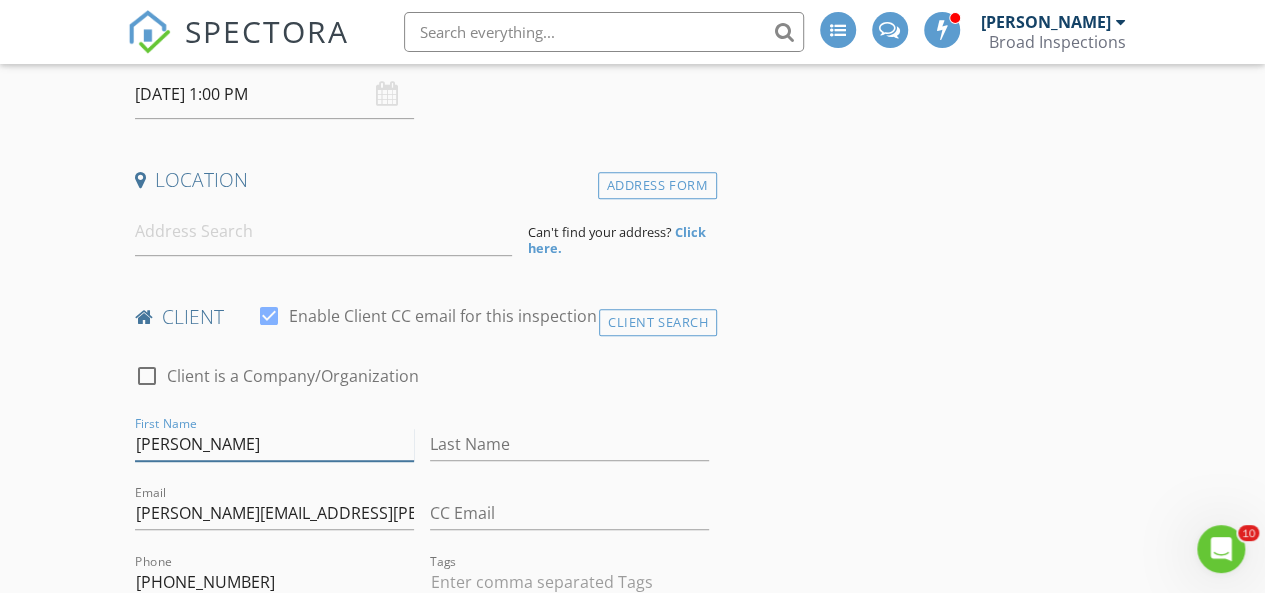 type on "Clayton" 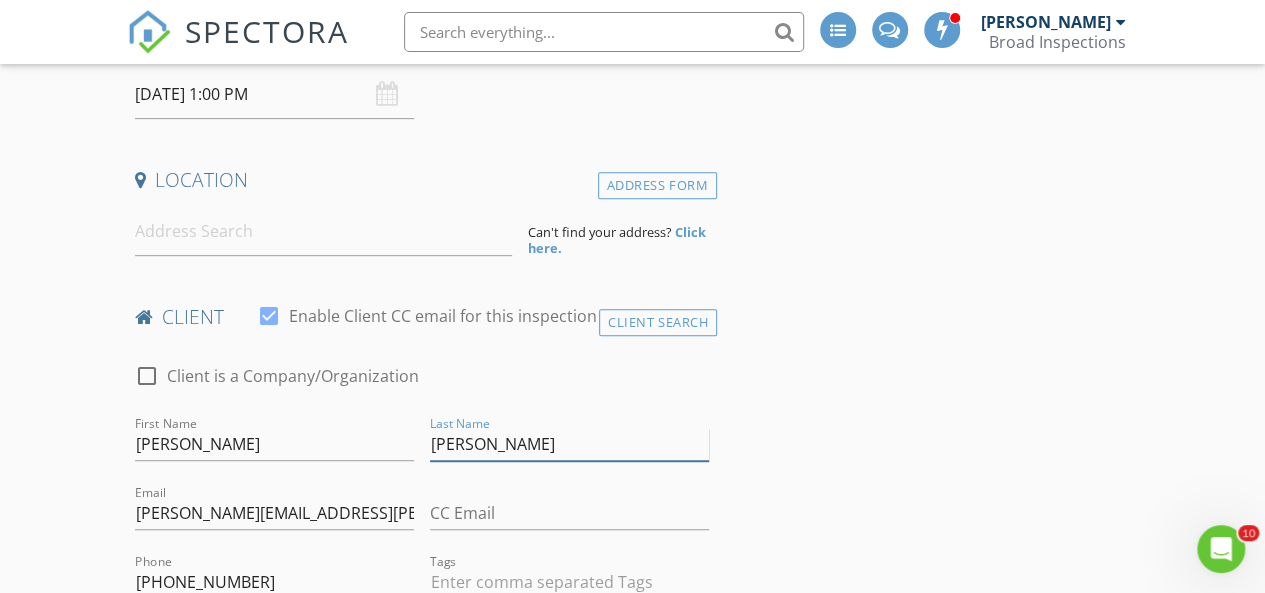 scroll, scrollTop: 400, scrollLeft: 0, axis: vertical 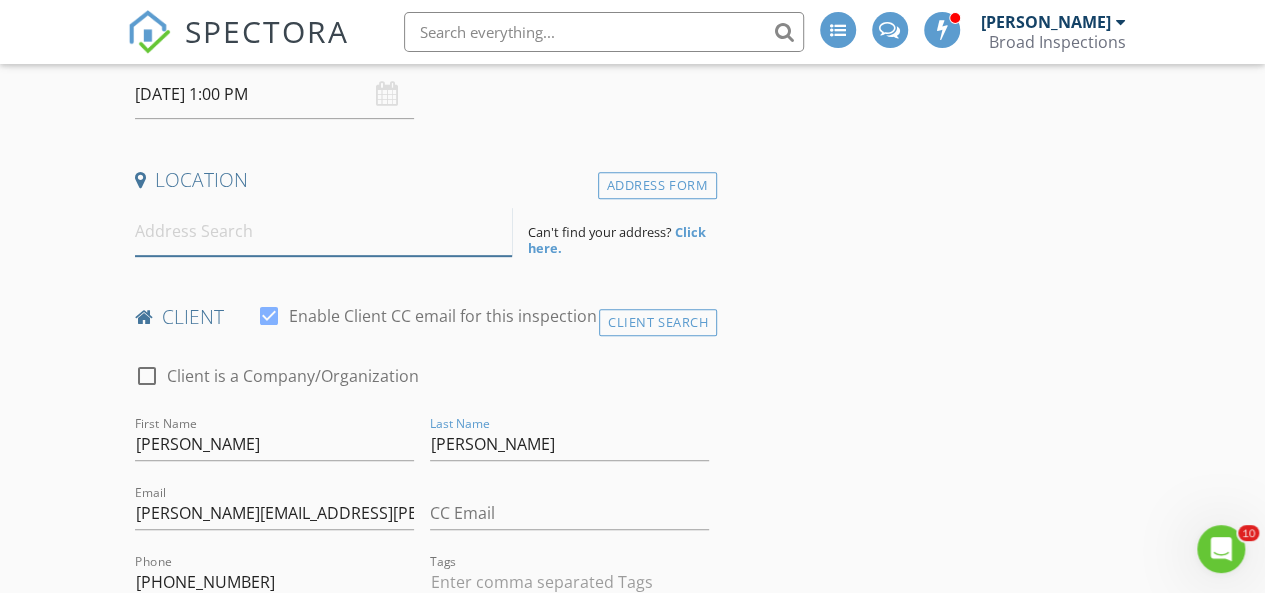 click at bounding box center [324, 231] 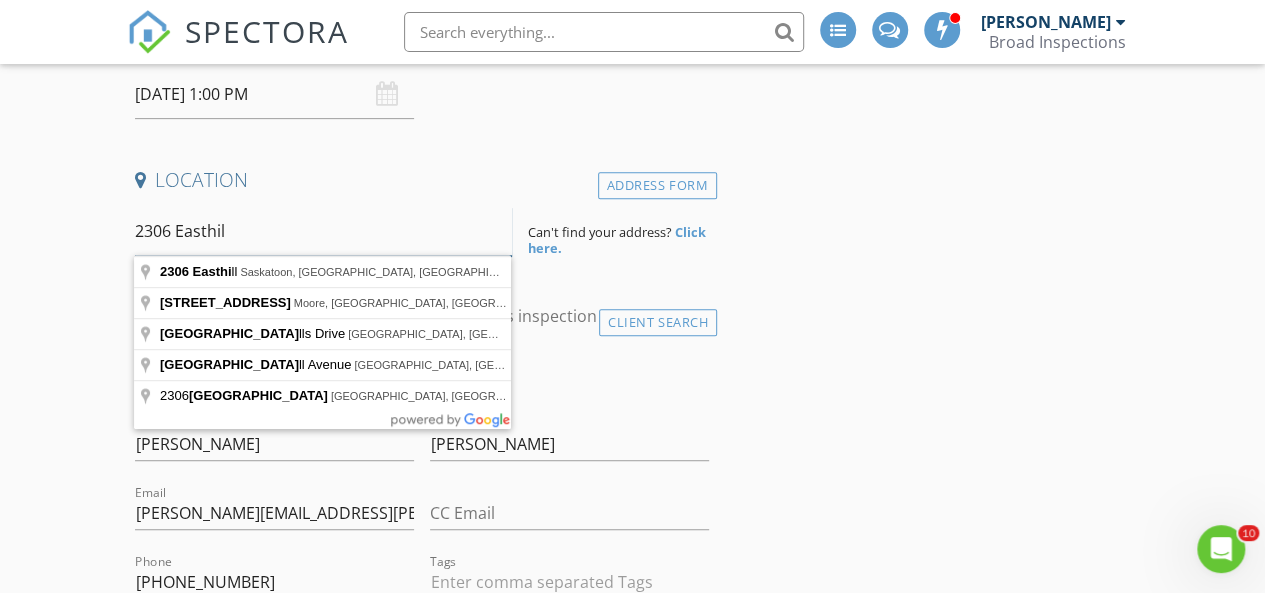 type on "2306 Easthill" 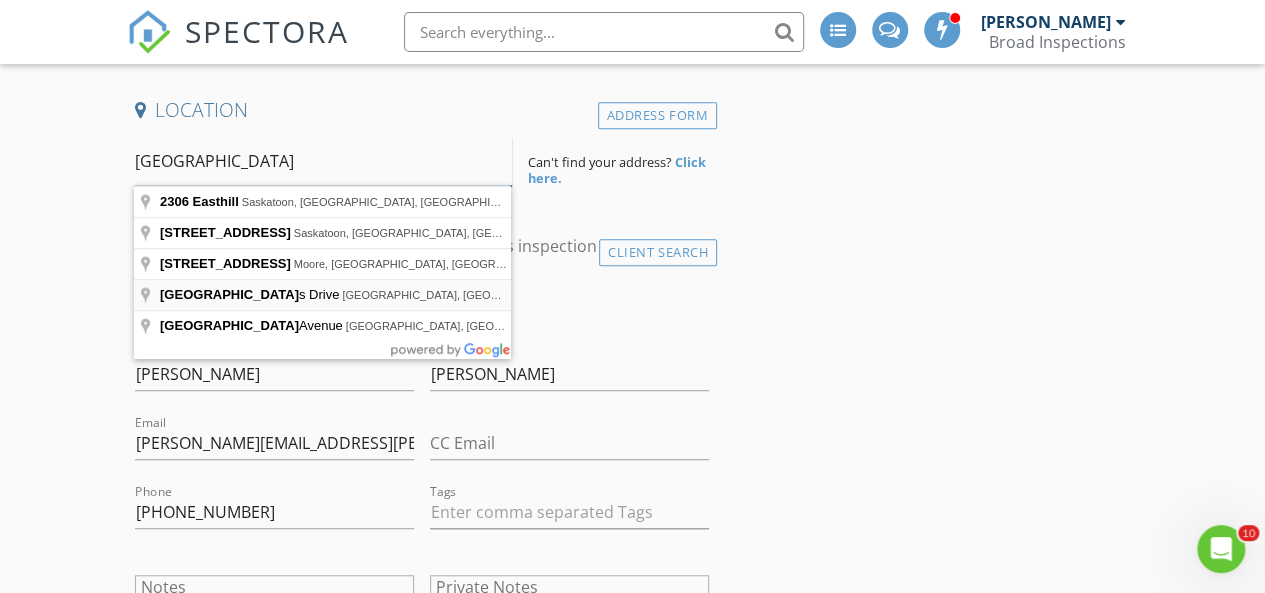 scroll, scrollTop: 500, scrollLeft: 0, axis: vertical 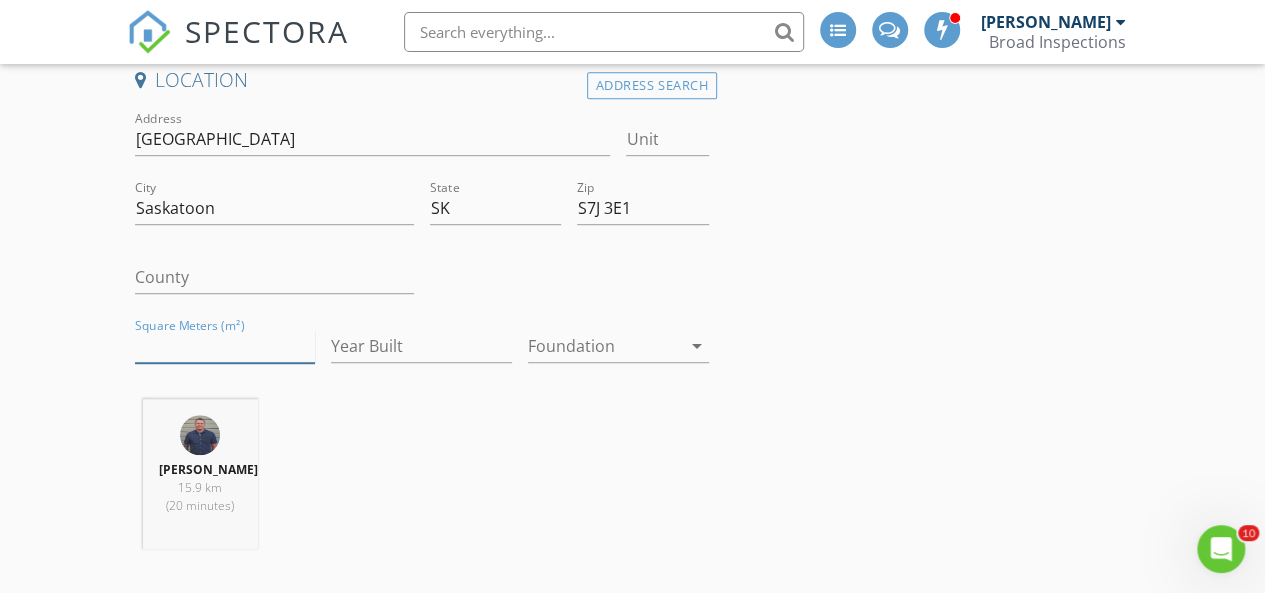 click on "Square Meters (m²)" at bounding box center (225, 346) 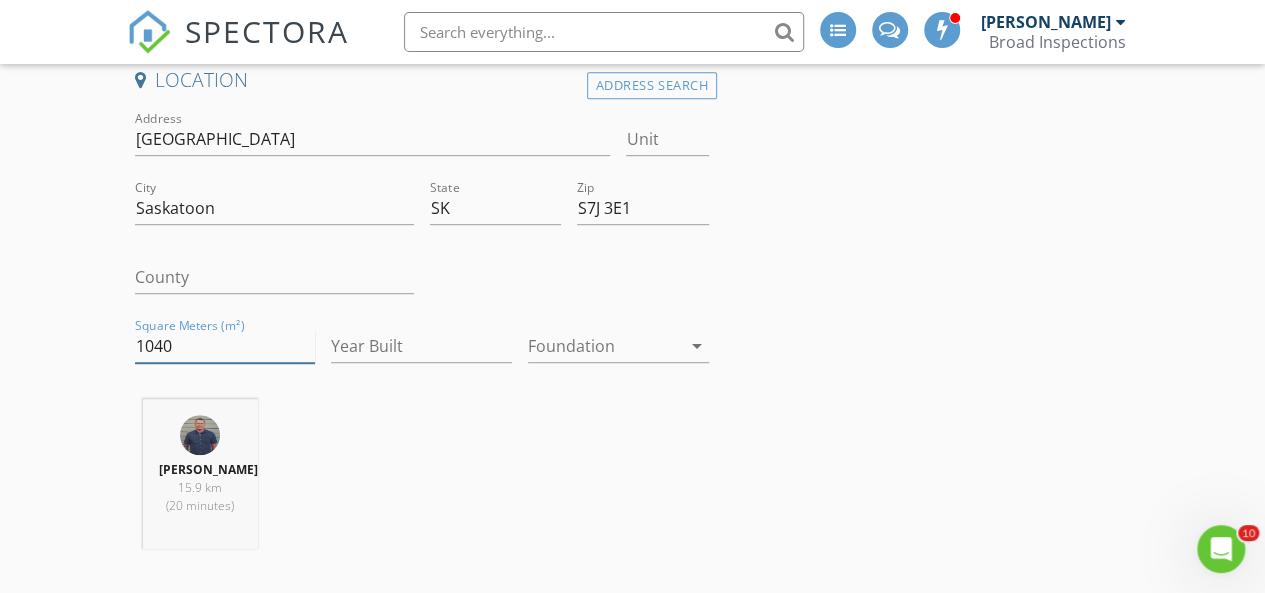 type on "1040" 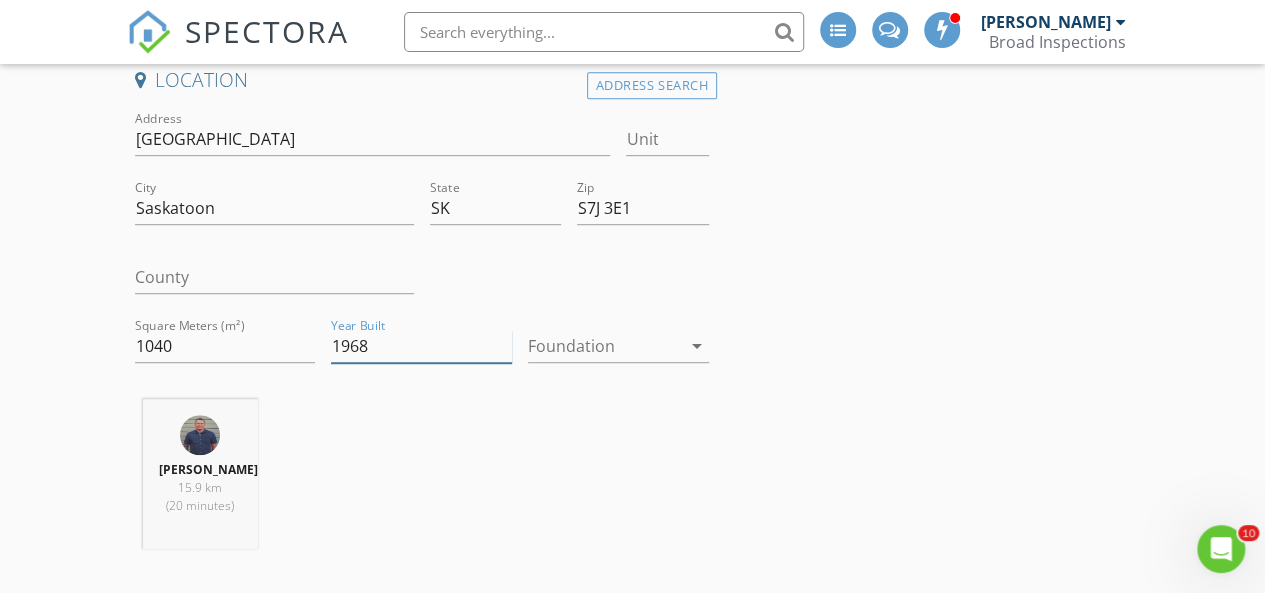 type on "1968" 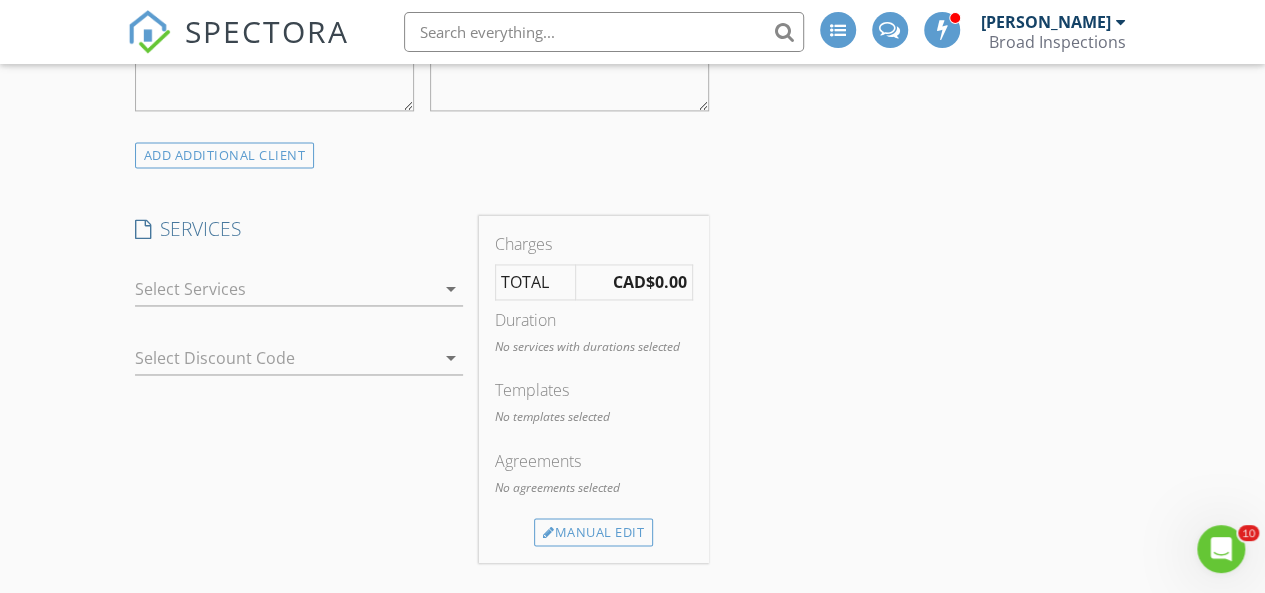 scroll, scrollTop: 1500, scrollLeft: 0, axis: vertical 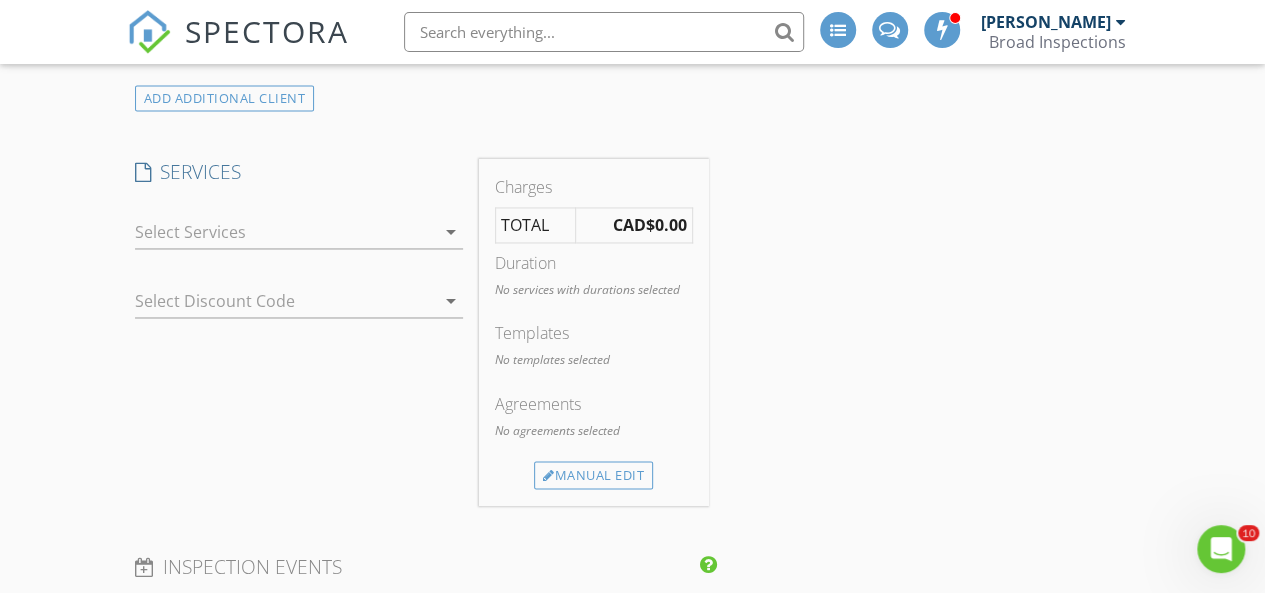click at bounding box center (285, 232) 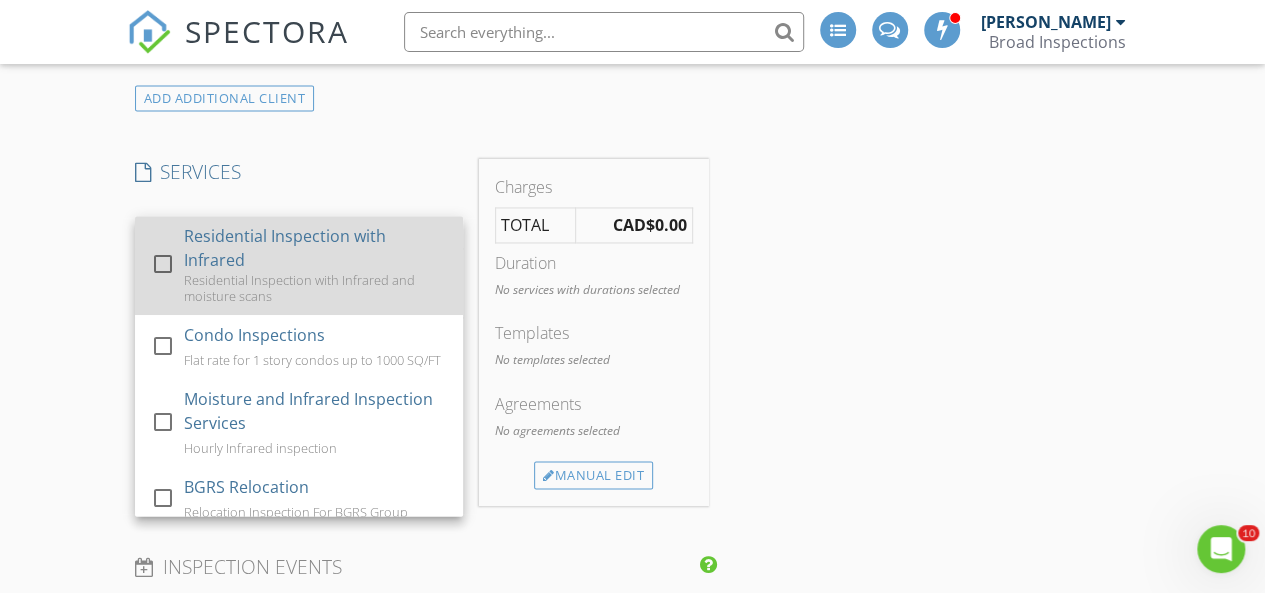click on "Residential Inspection with Infrared" at bounding box center (314, 248) 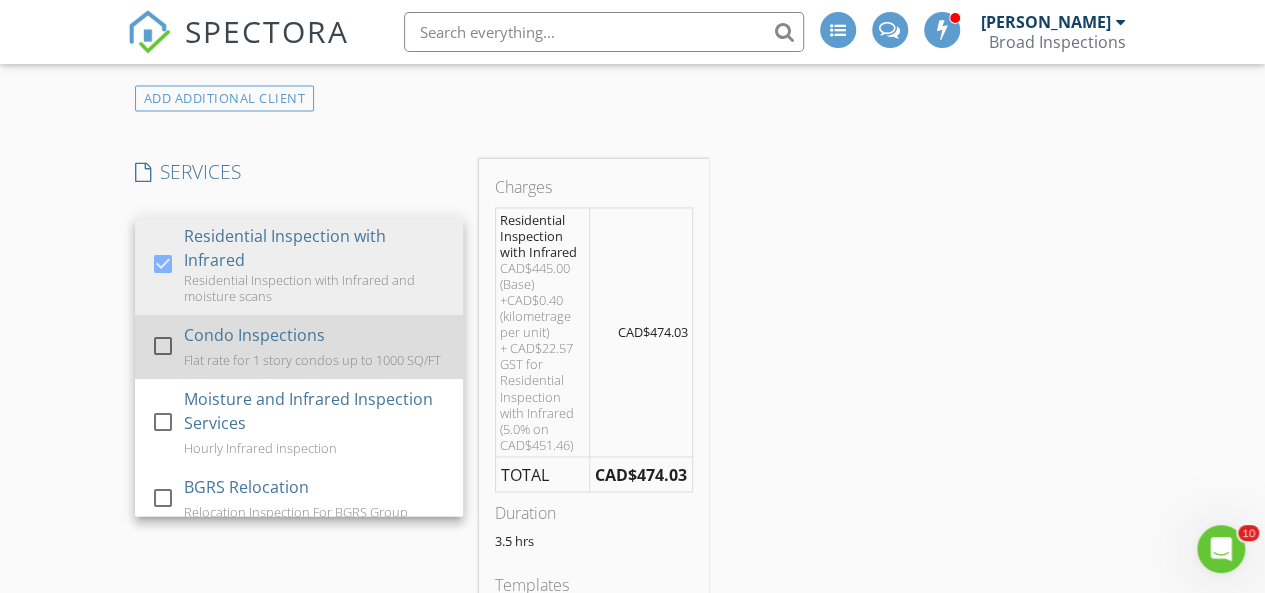 scroll, scrollTop: 73, scrollLeft: 0, axis: vertical 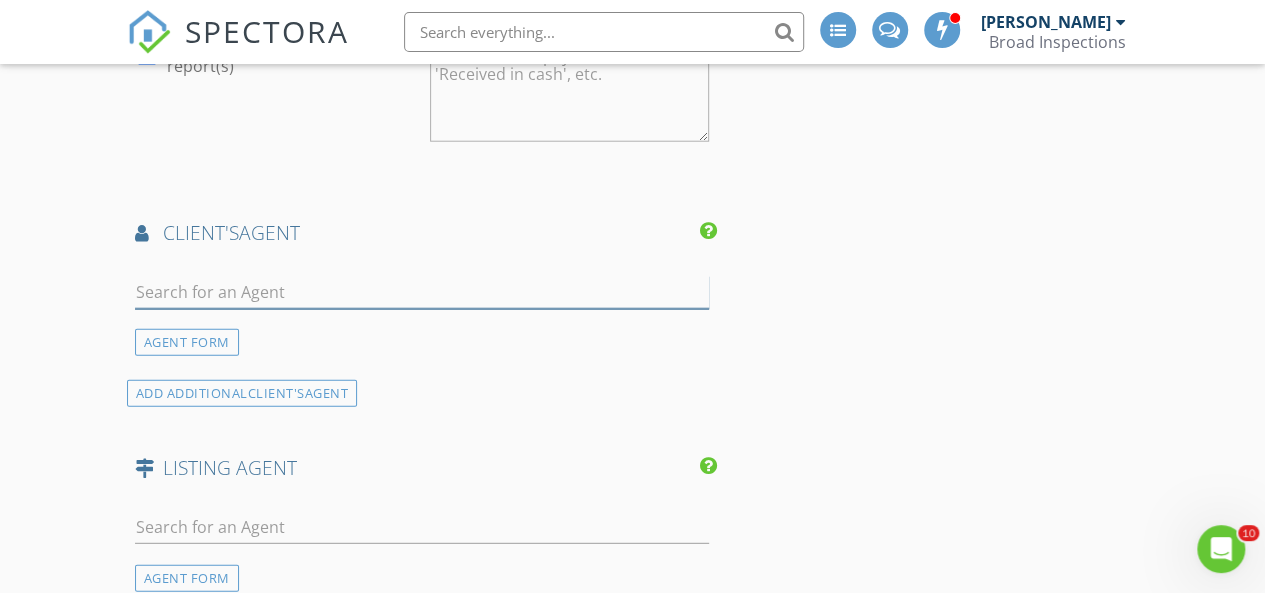 click at bounding box center (422, 292) 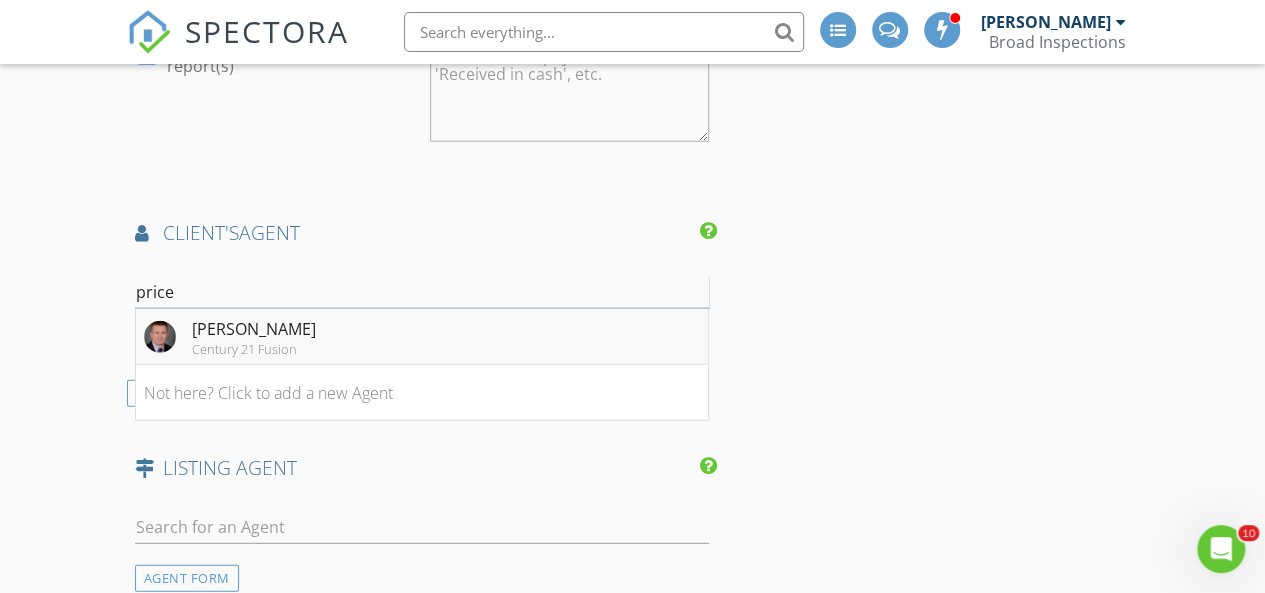 type on "price" 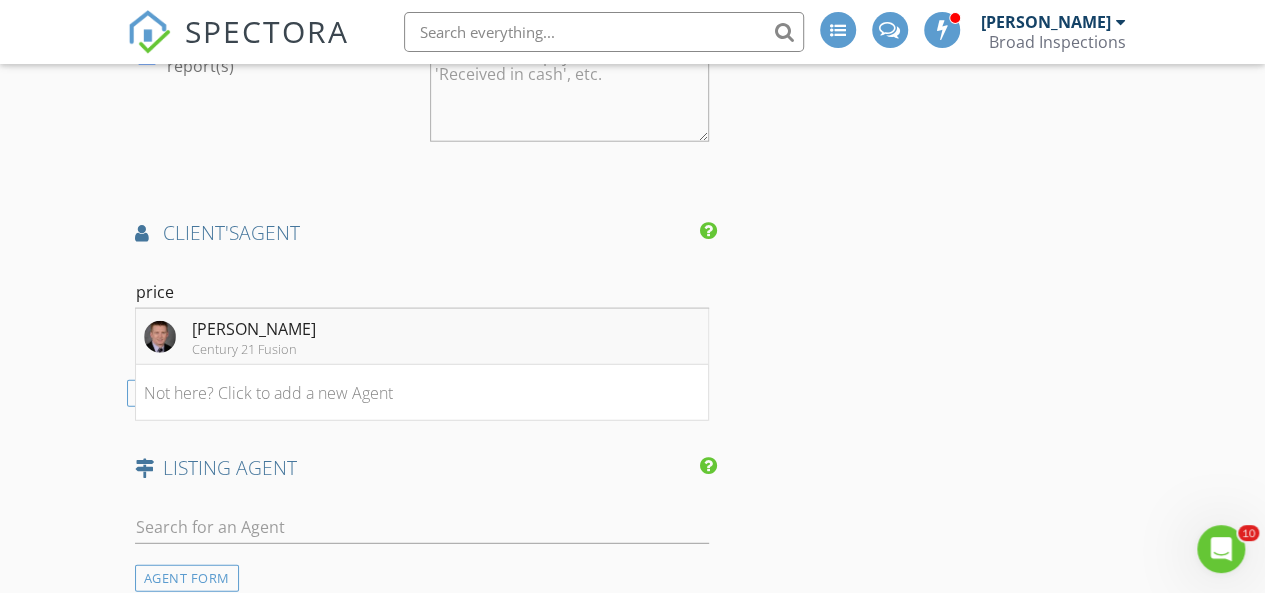 click on "Dave Price" at bounding box center (254, 329) 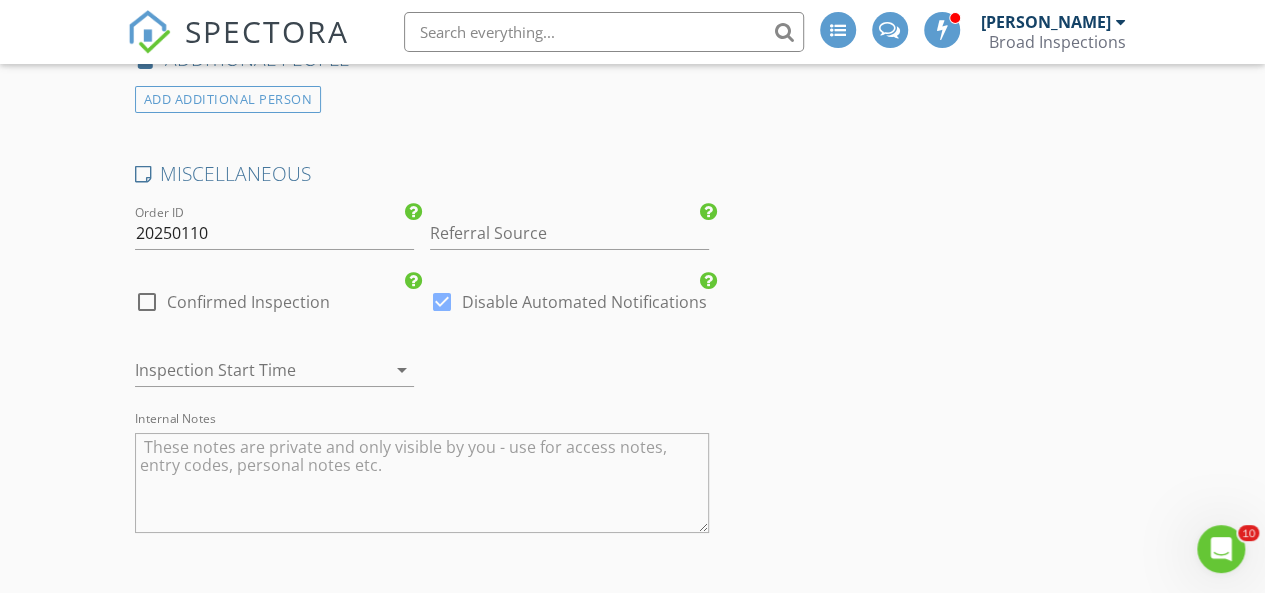 scroll, scrollTop: 3500, scrollLeft: 0, axis: vertical 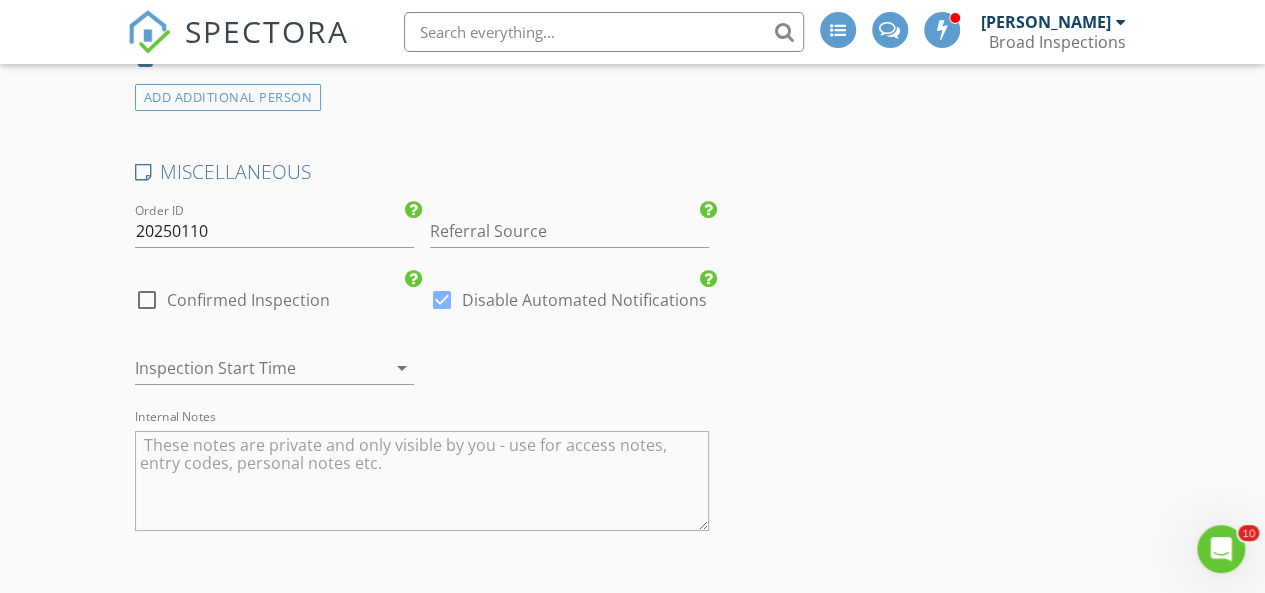 click on "Confirmed Inspection" at bounding box center (248, 300) 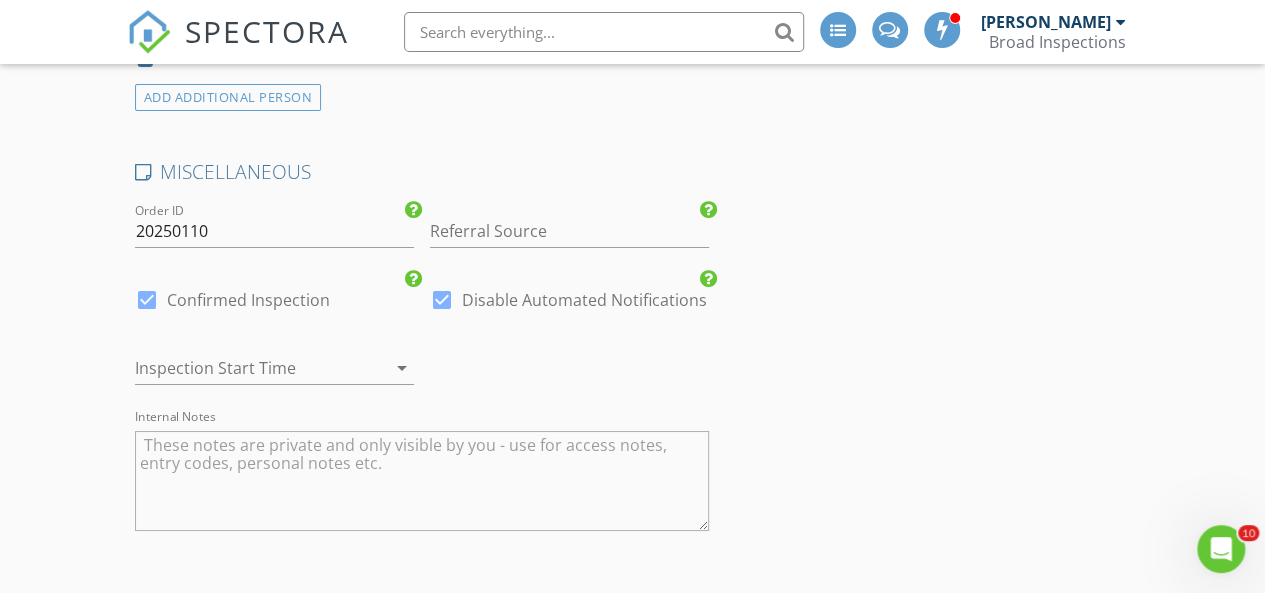 click at bounding box center [246, 368] 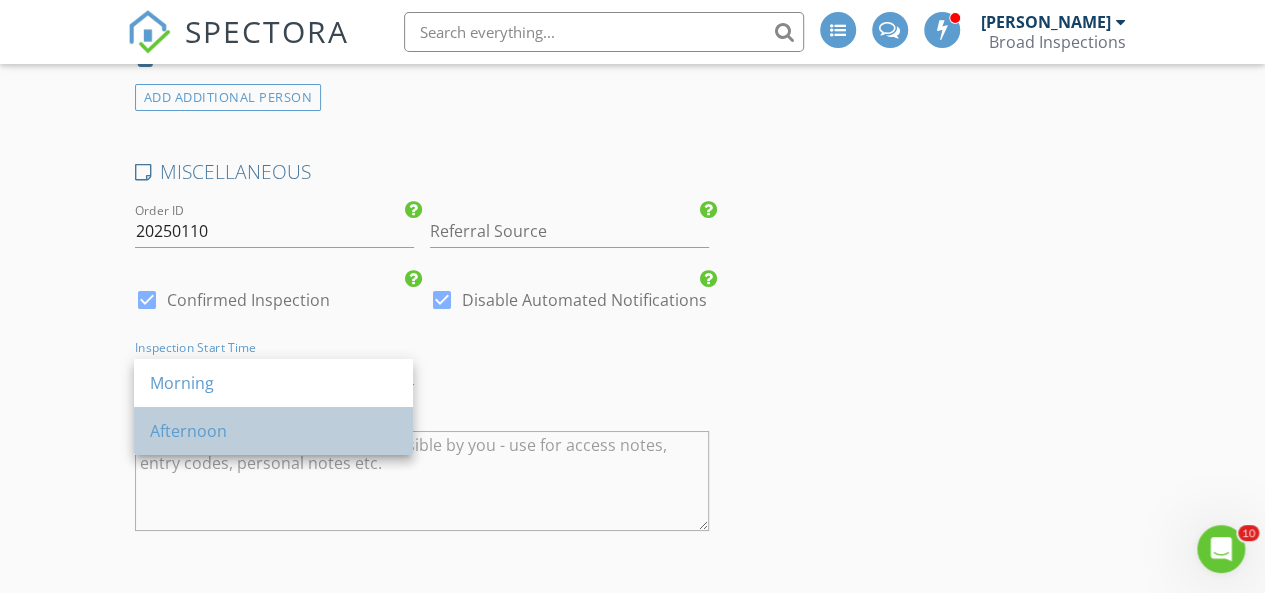 click on "Afternoon" at bounding box center [273, 431] 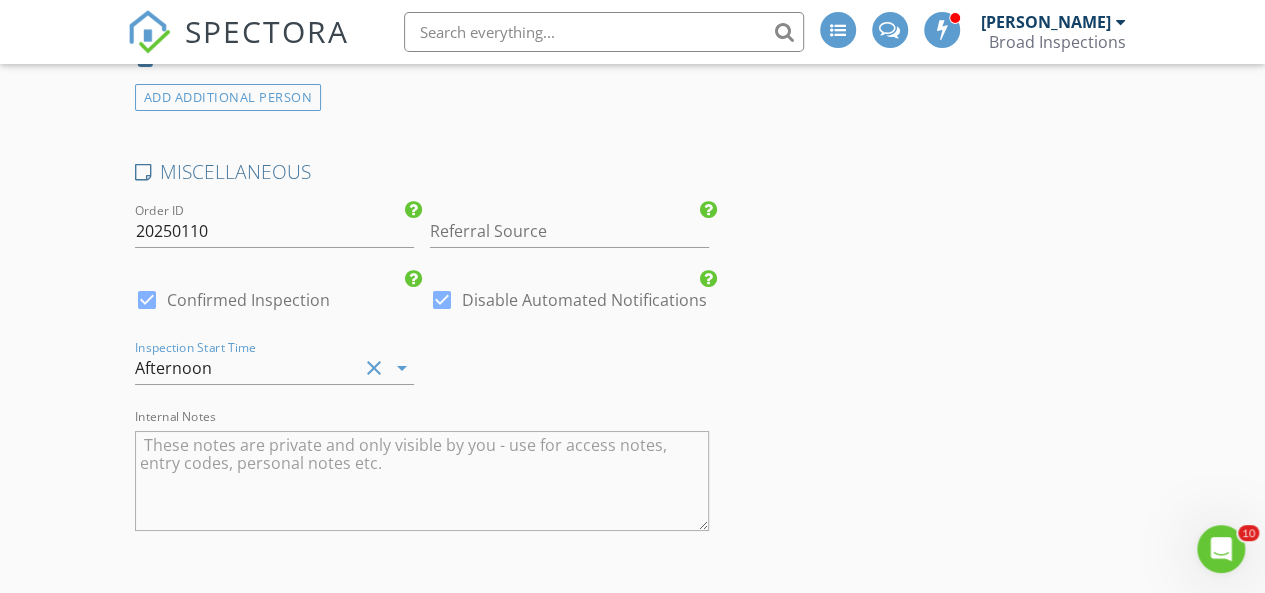 click at bounding box center [442, 300] 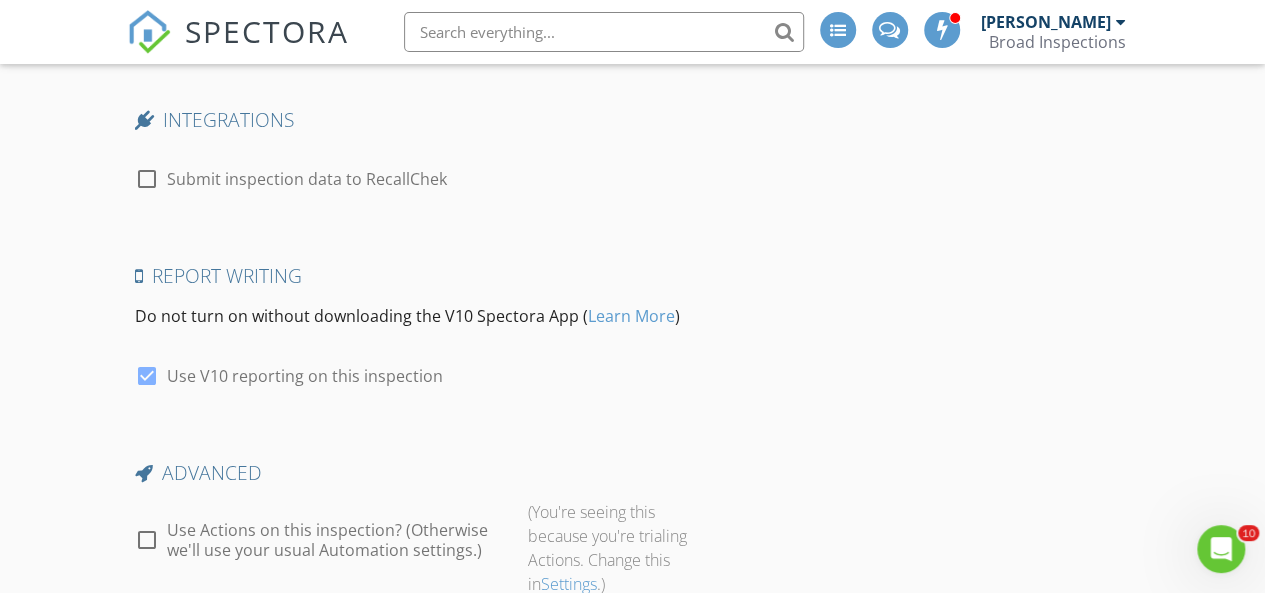 scroll, scrollTop: 4176, scrollLeft: 0, axis: vertical 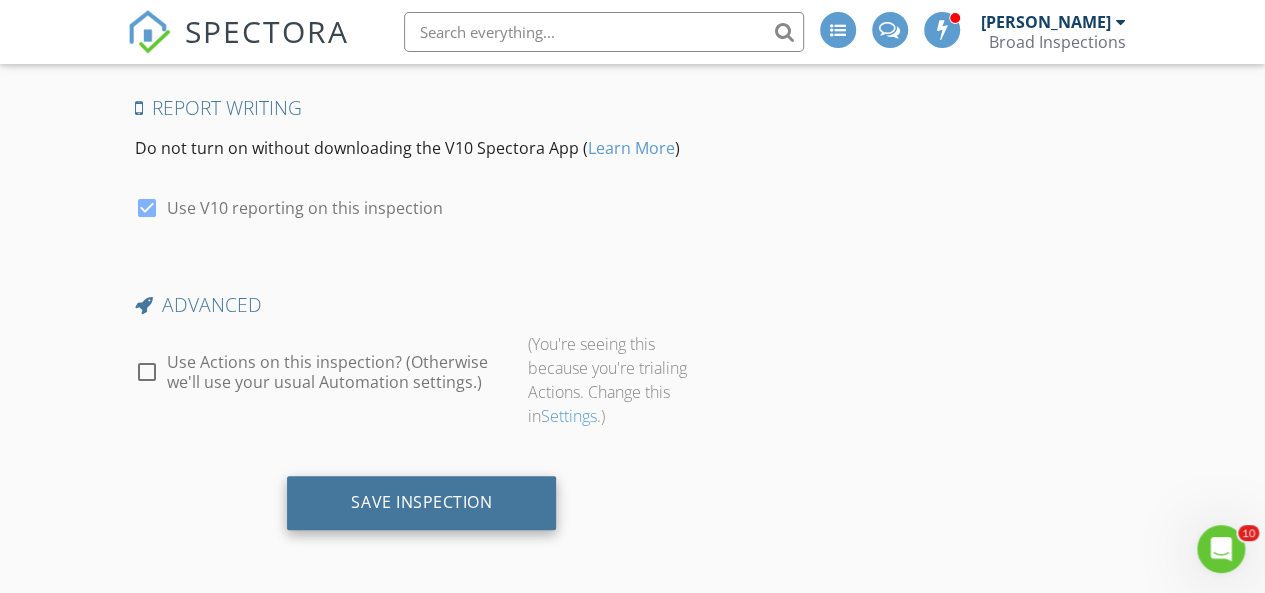 click on "Save Inspection" at bounding box center [421, 502] 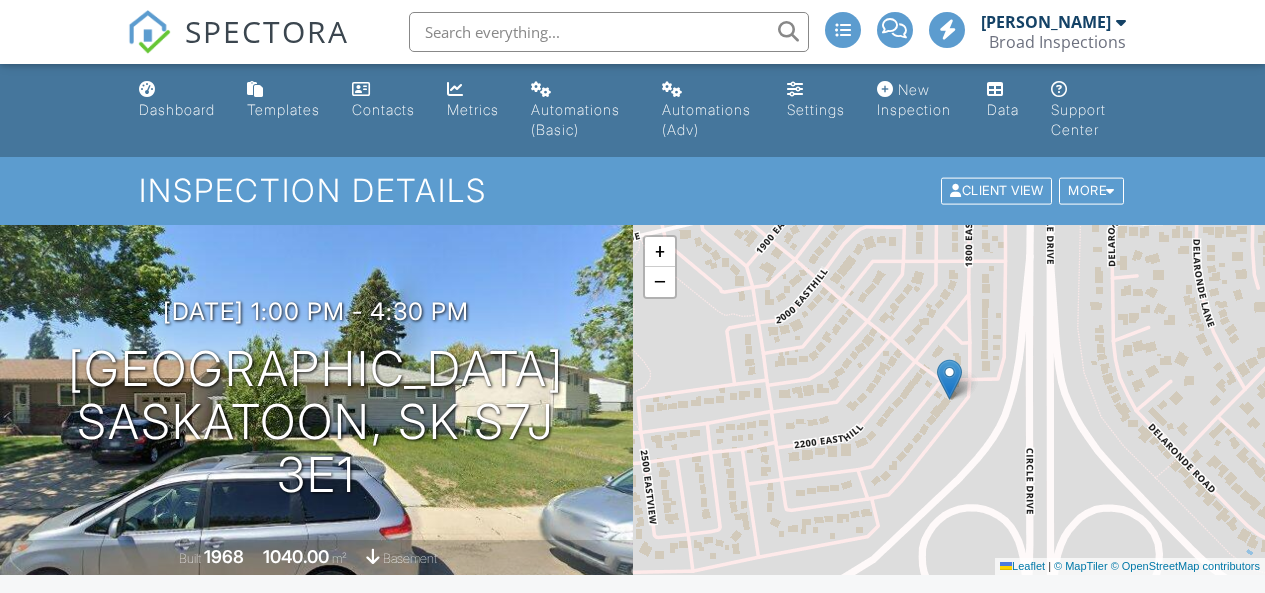 scroll, scrollTop: 0, scrollLeft: 0, axis: both 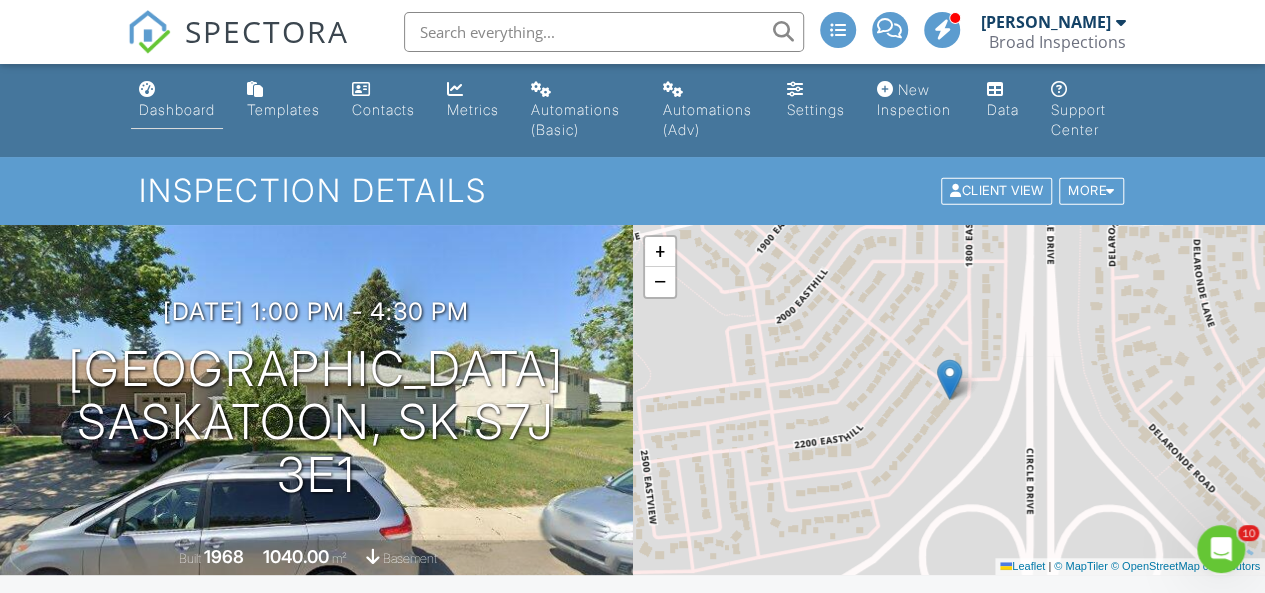 click on "Dashboard" at bounding box center [177, 109] 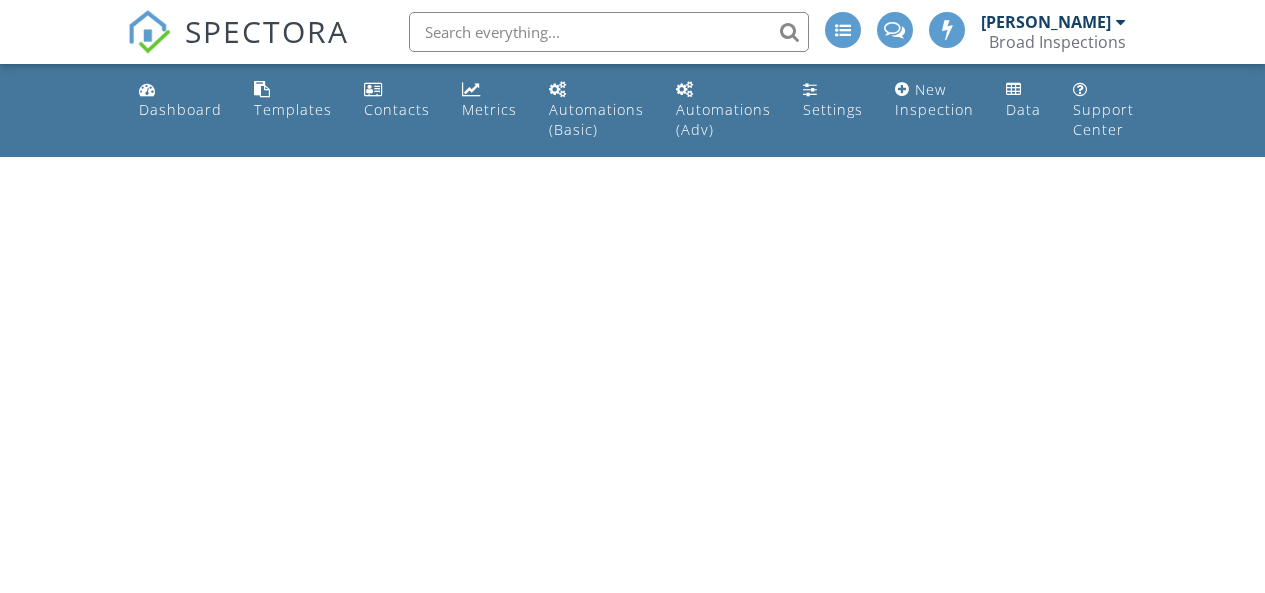 scroll, scrollTop: 0, scrollLeft: 0, axis: both 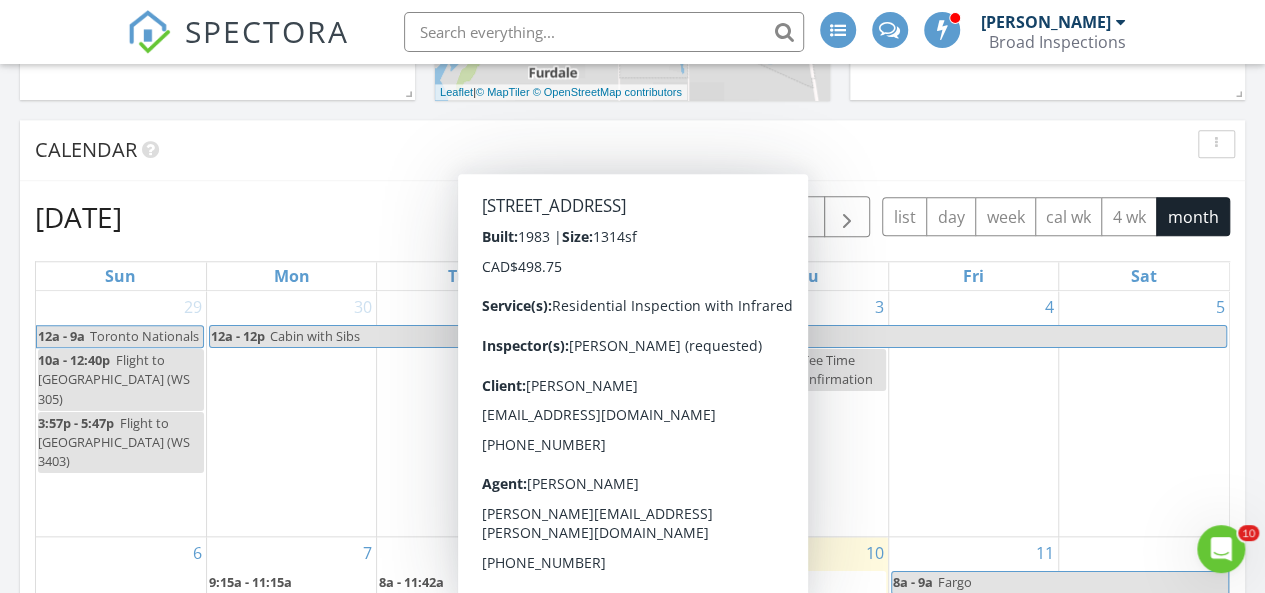click on "Calendar" at bounding box center (617, 150) 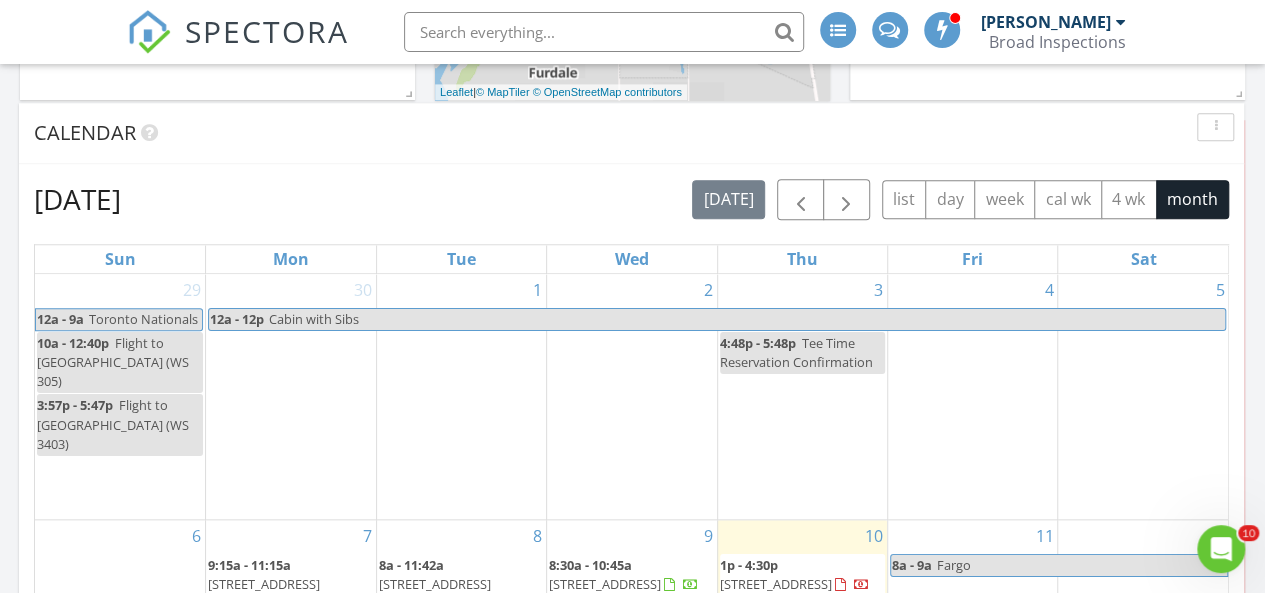 drag, startPoint x: 929, startPoint y: 149, endPoint x: 929, endPoint y: 129, distance: 20 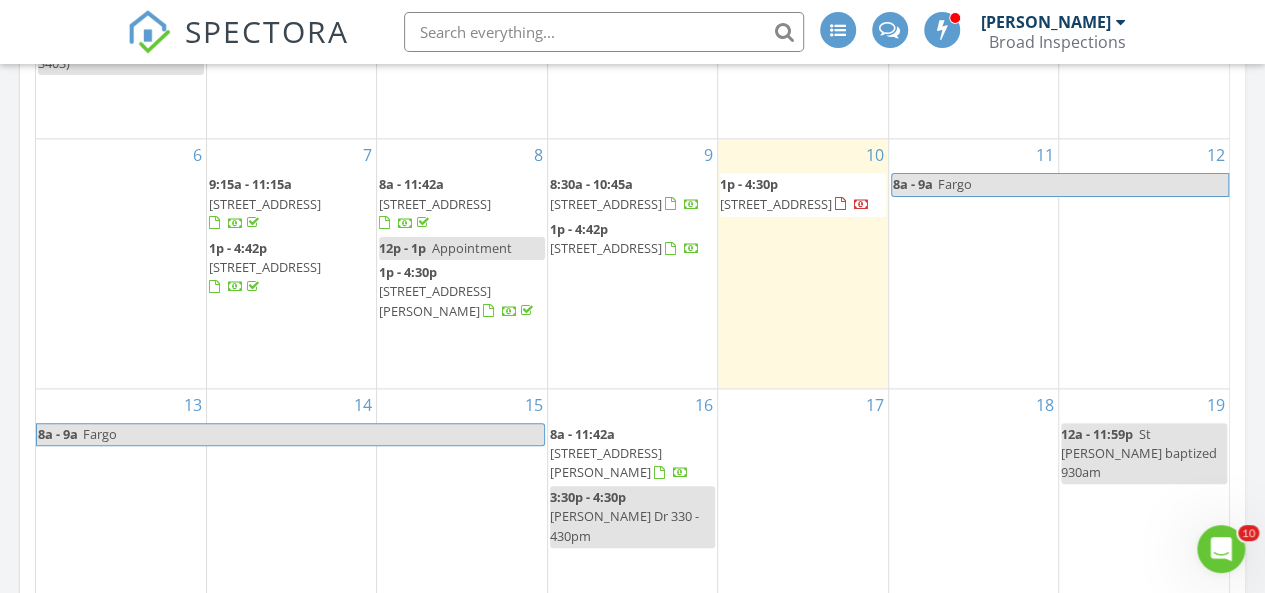 scroll, scrollTop: 1200, scrollLeft: 0, axis: vertical 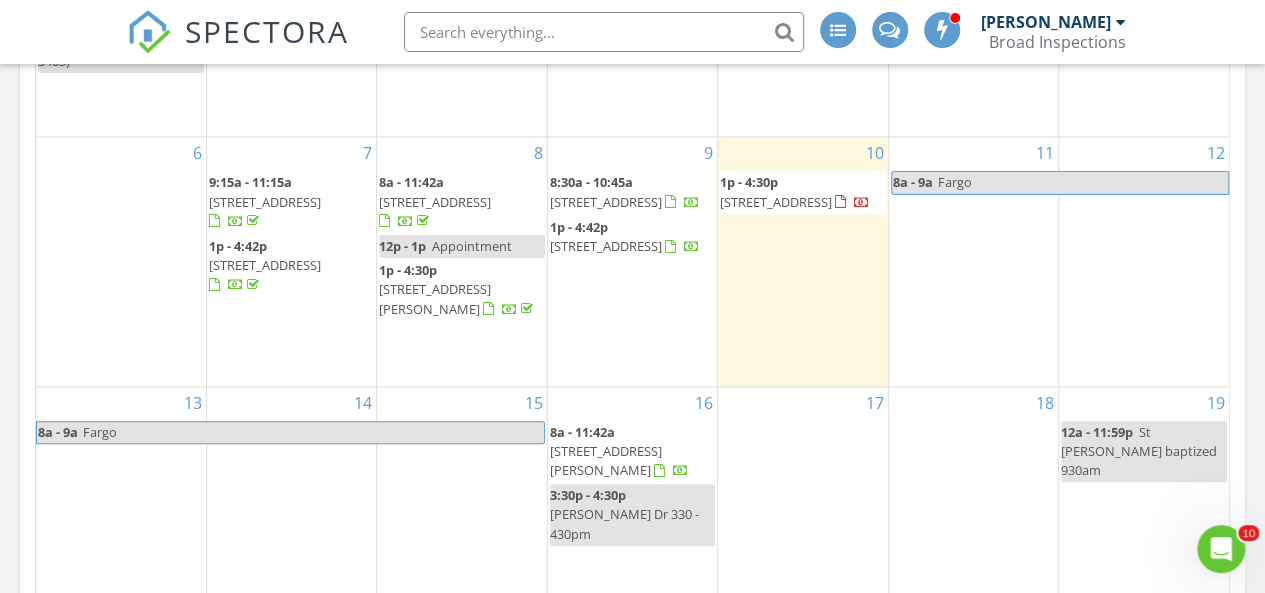 click on "126 Kellins Crescent, Saskatoon S7N 2X6" at bounding box center [606, 246] 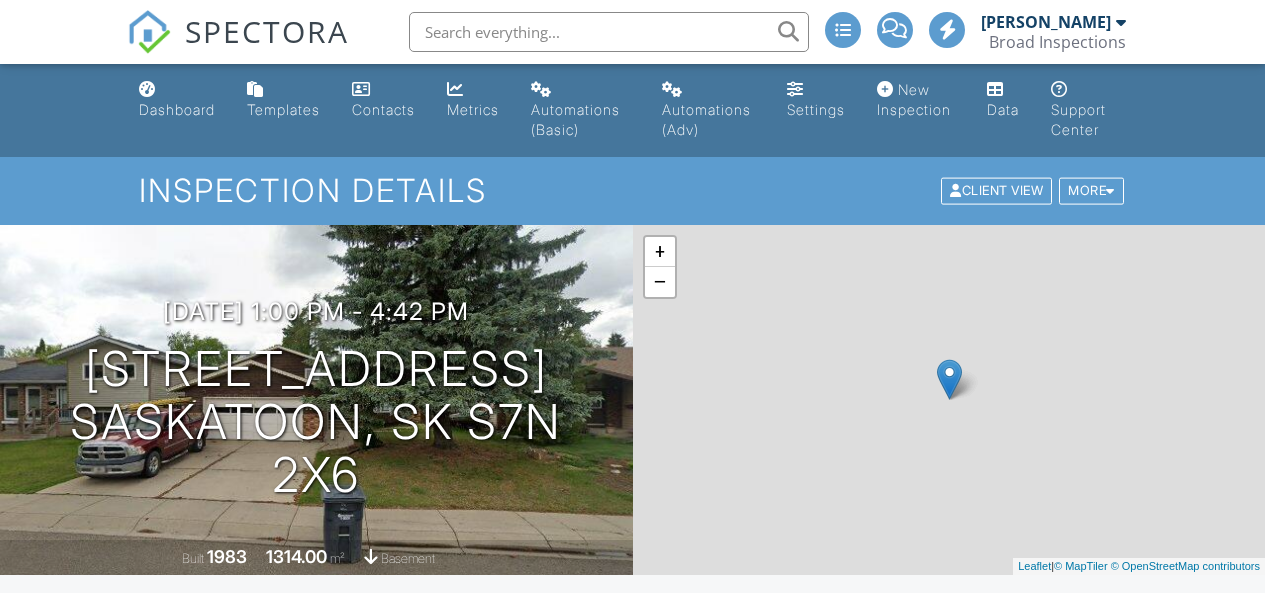 scroll, scrollTop: 300, scrollLeft: 0, axis: vertical 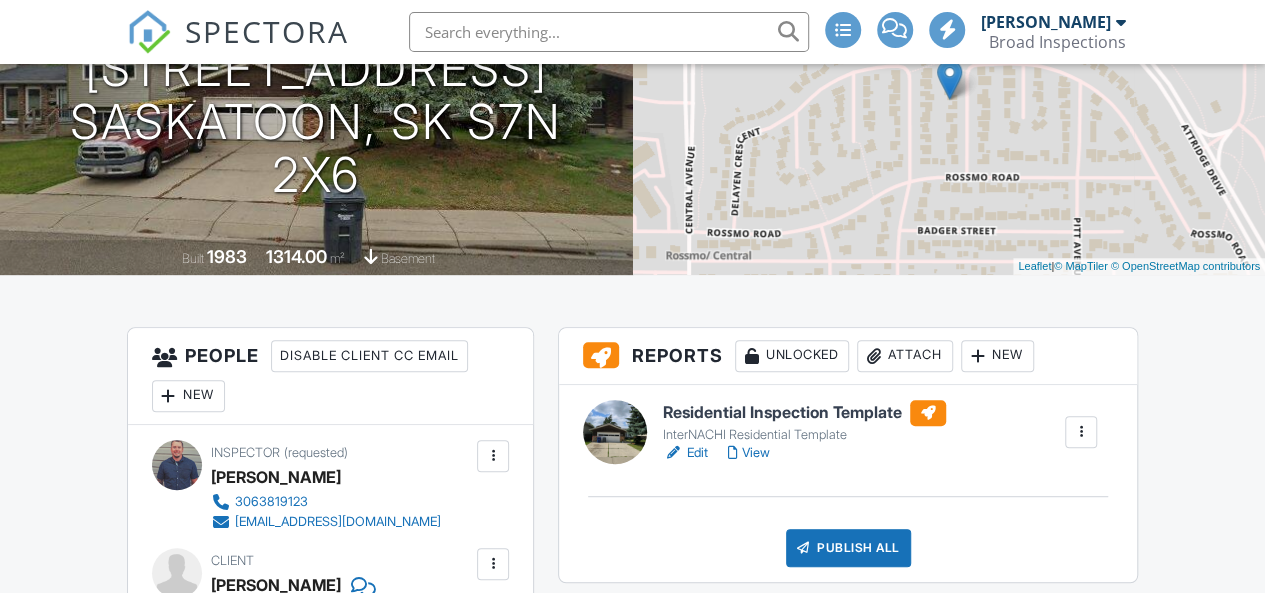 click on "Edit" at bounding box center [685, 453] 